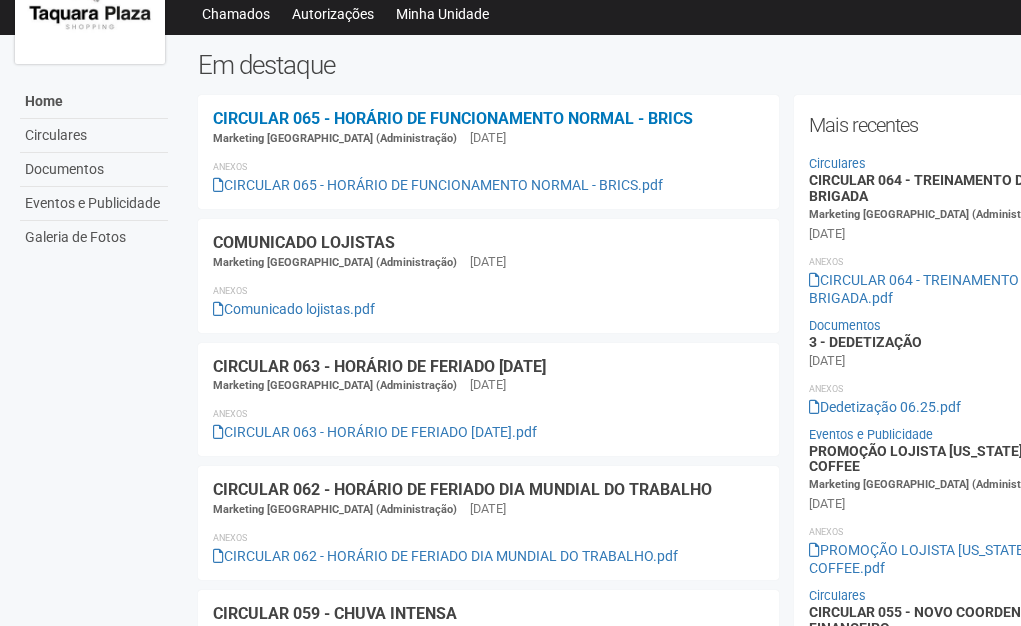 scroll, scrollTop: 100, scrollLeft: 0, axis: vertical 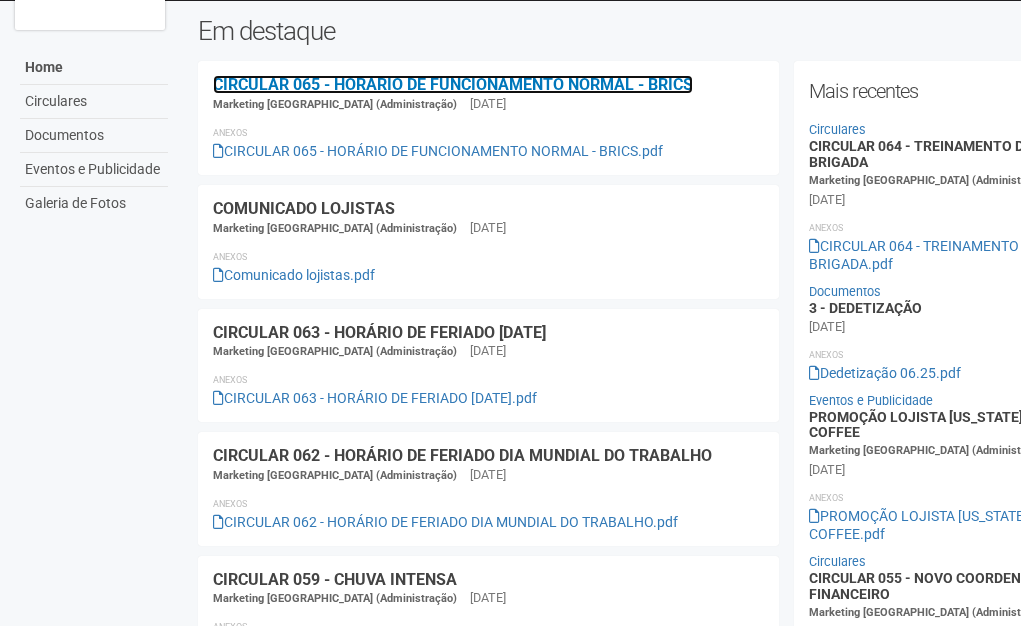 click on "CIRCULAR 065 - HORÁRIO DE FUNCIONAMENTO NORMAL - BRICS" at bounding box center [453, 84] 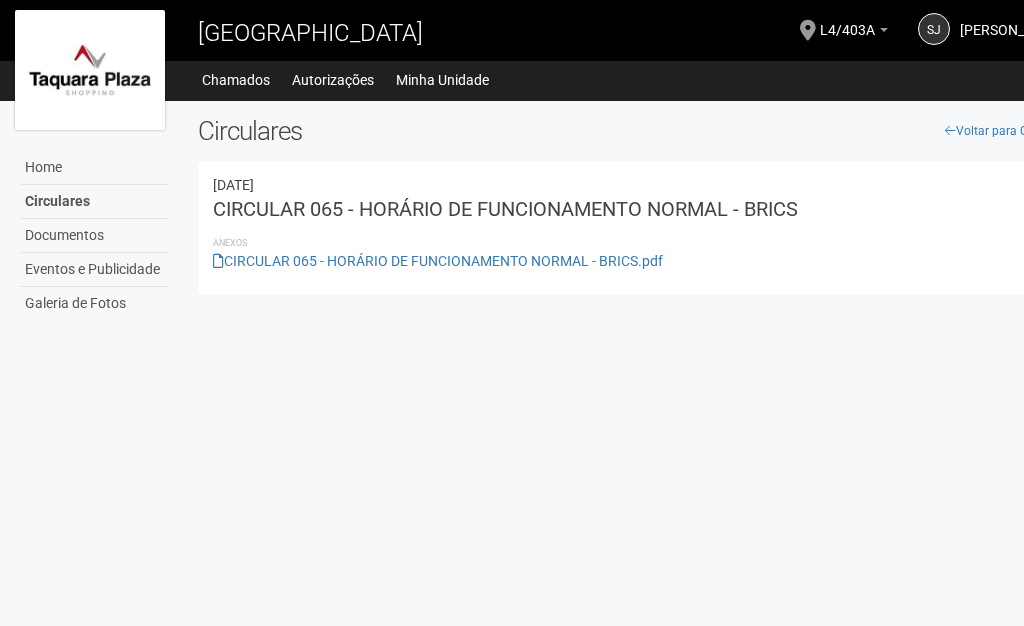 scroll, scrollTop: 0, scrollLeft: 0, axis: both 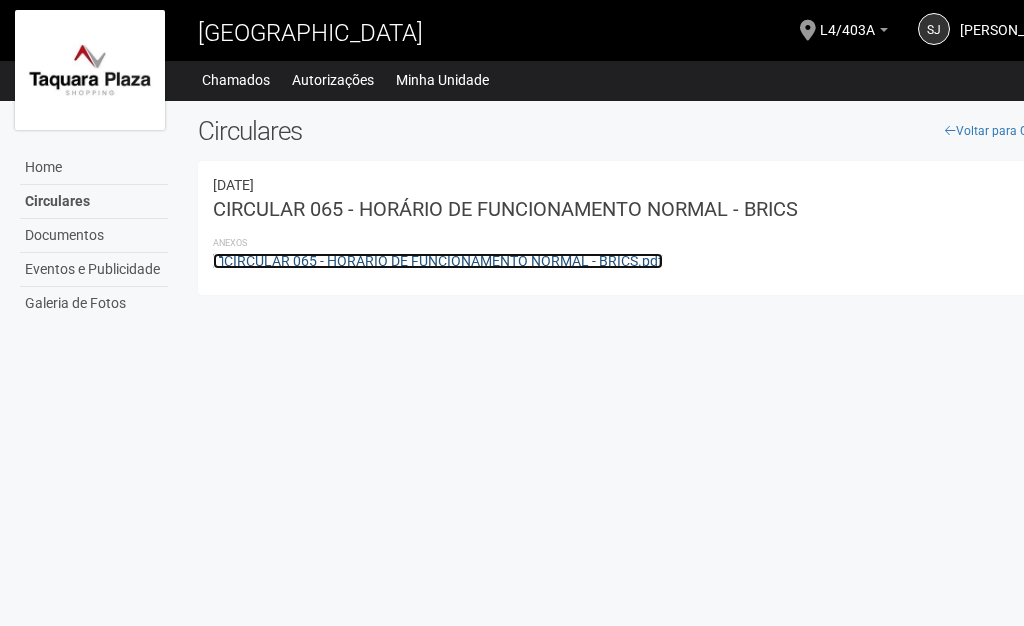 click on "CIRCULAR 065 - HORÁRIO DE FUNCIONAMENTO NORMAL - BRICS.pdf" at bounding box center (438, 261) 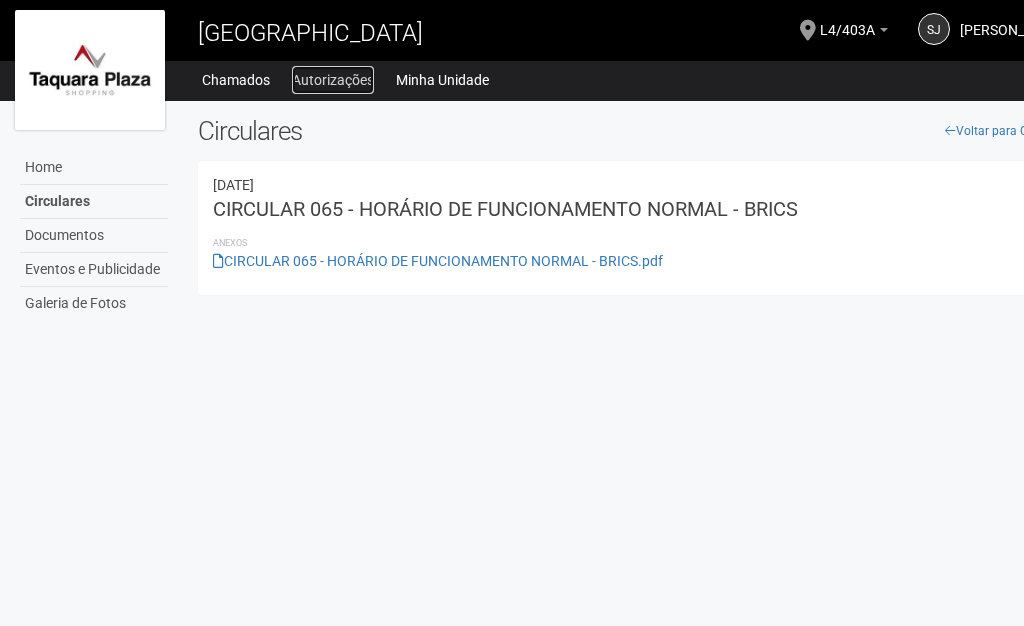 click on "Autorizações" at bounding box center (333, 80) 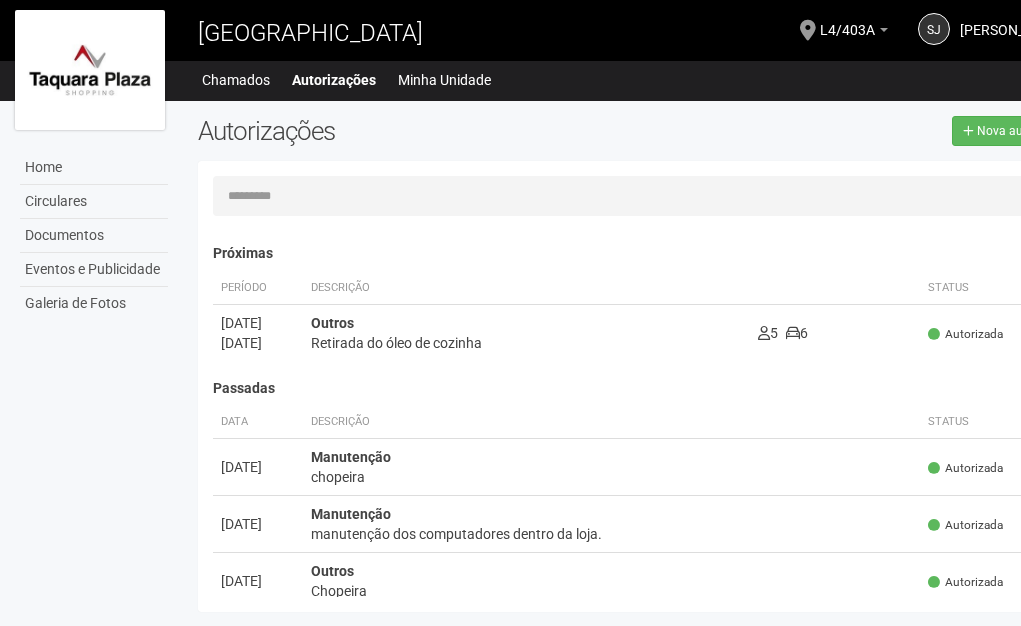 scroll, scrollTop: 0, scrollLeft: 0, axis: both 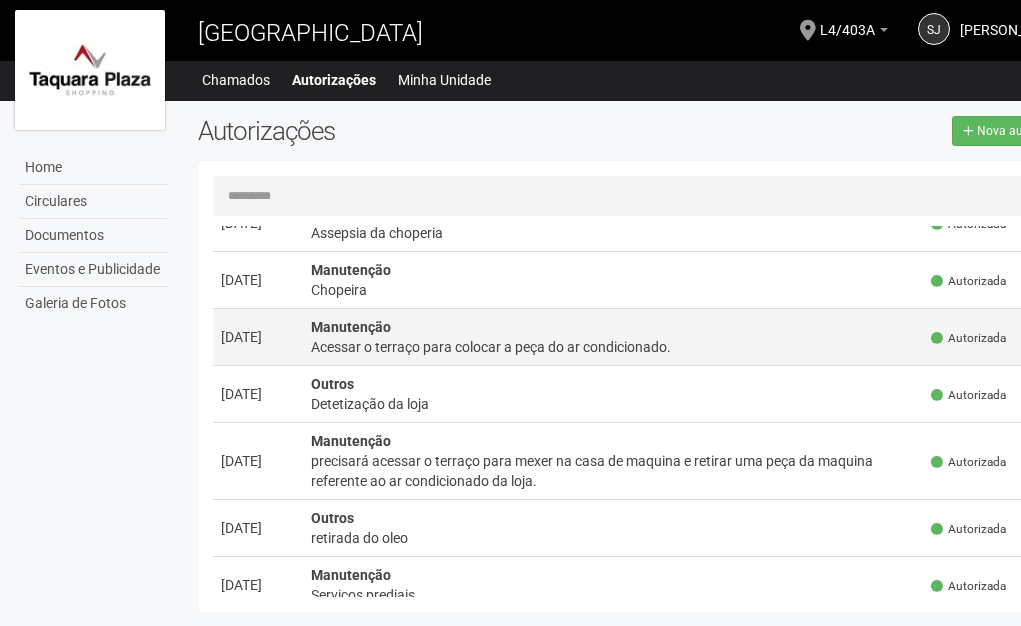 click on "Acessar o terraço para colocar a peça do ar condicionado." at bounding box center [613, 347] 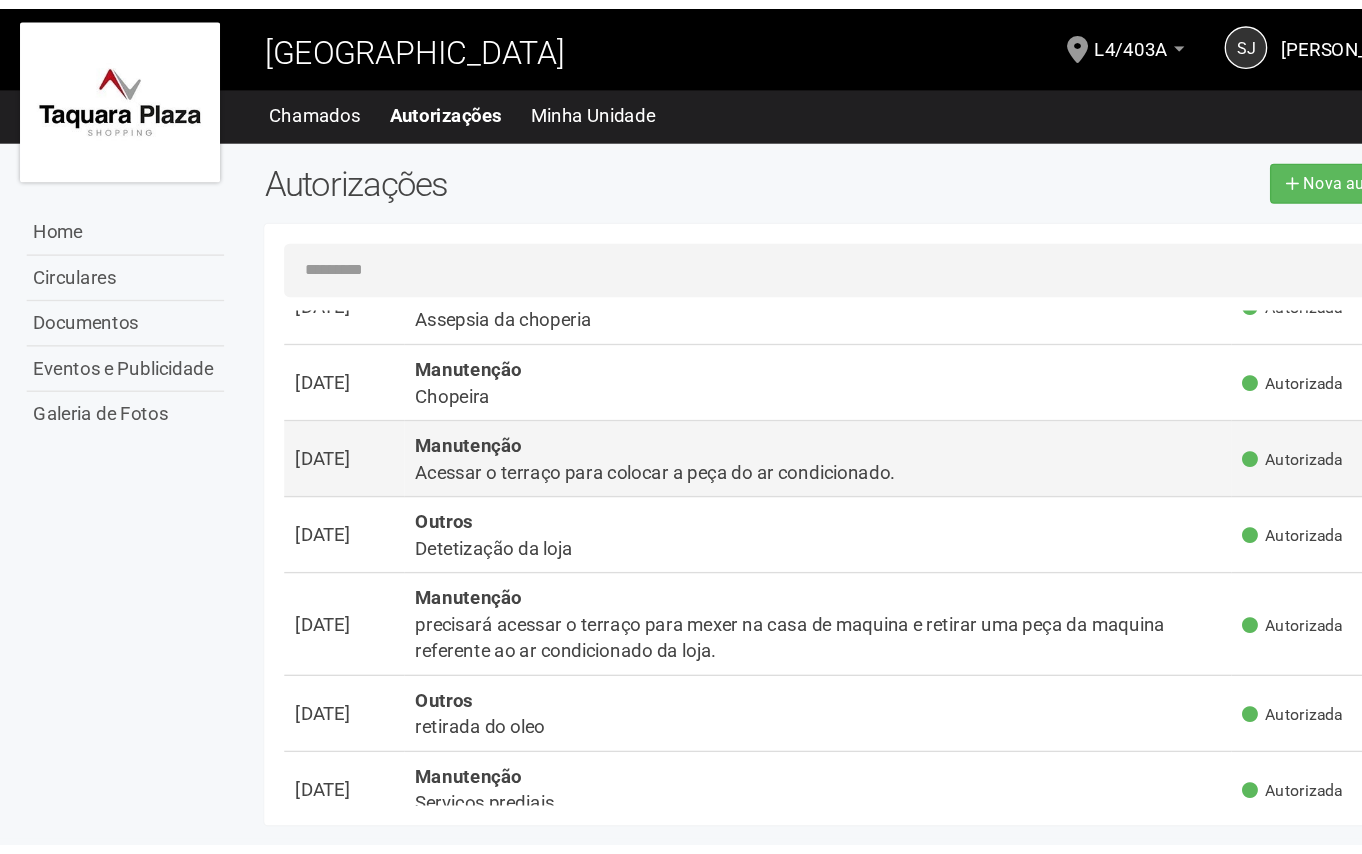 scroll, scrollTop: 0, scrollLeft: 0, axis: both 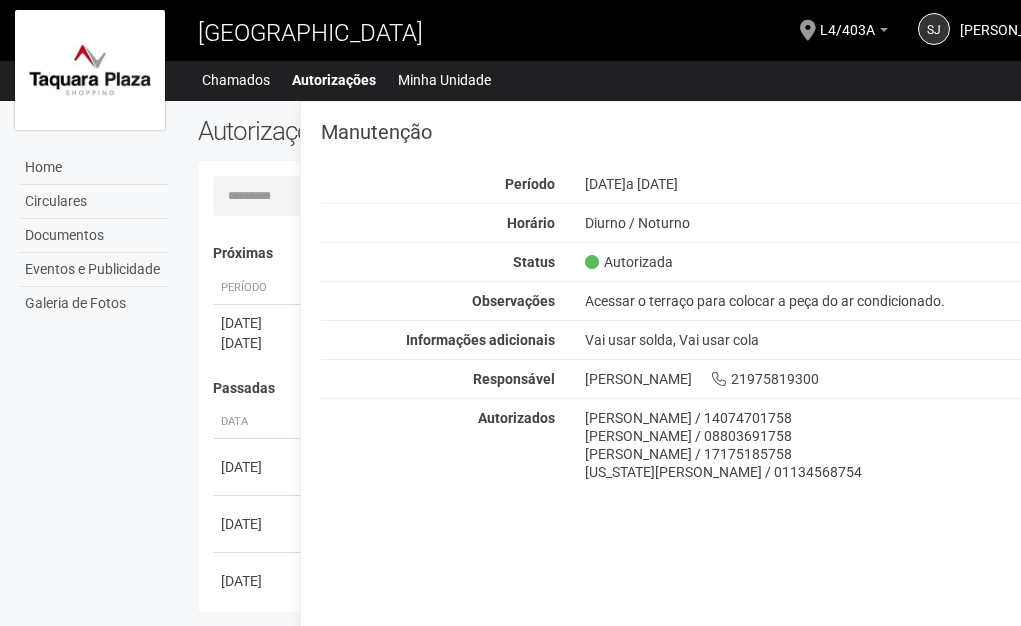 click on "Home
Circulares
Documentos
Eventos e Publicidade
Galeria de Fotos
Autorizações
Nova autorização
Carregando...
Nenhuma autorização foi solicitada
Próximas
Período
Descrição Status 03/07/2025 03/08/2025 Outros" at bounding box center (550, 361) 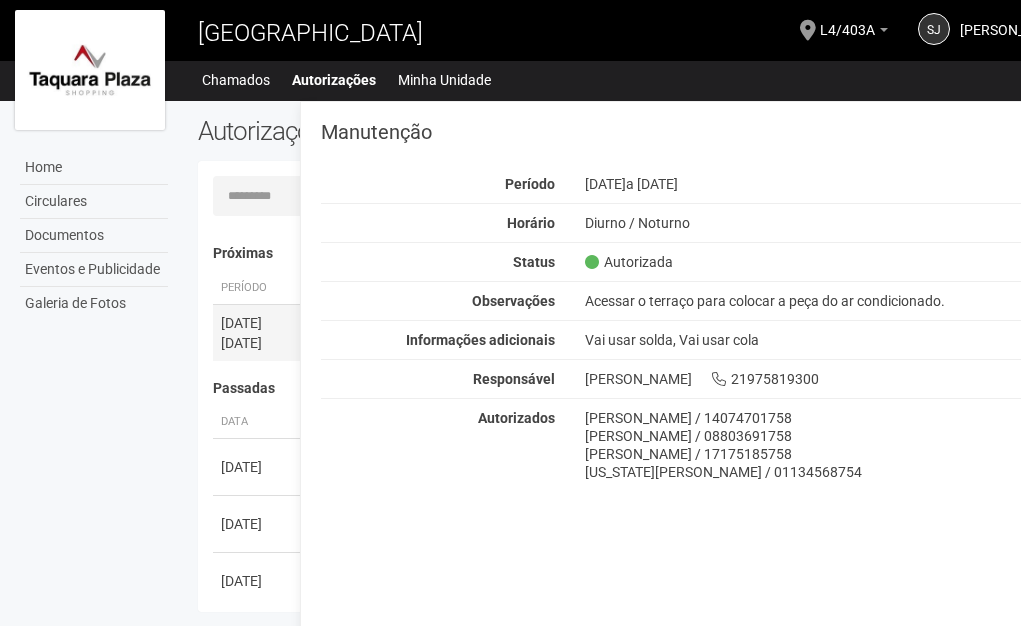 click on "03/07/2025" at bounding box center [258, 323] 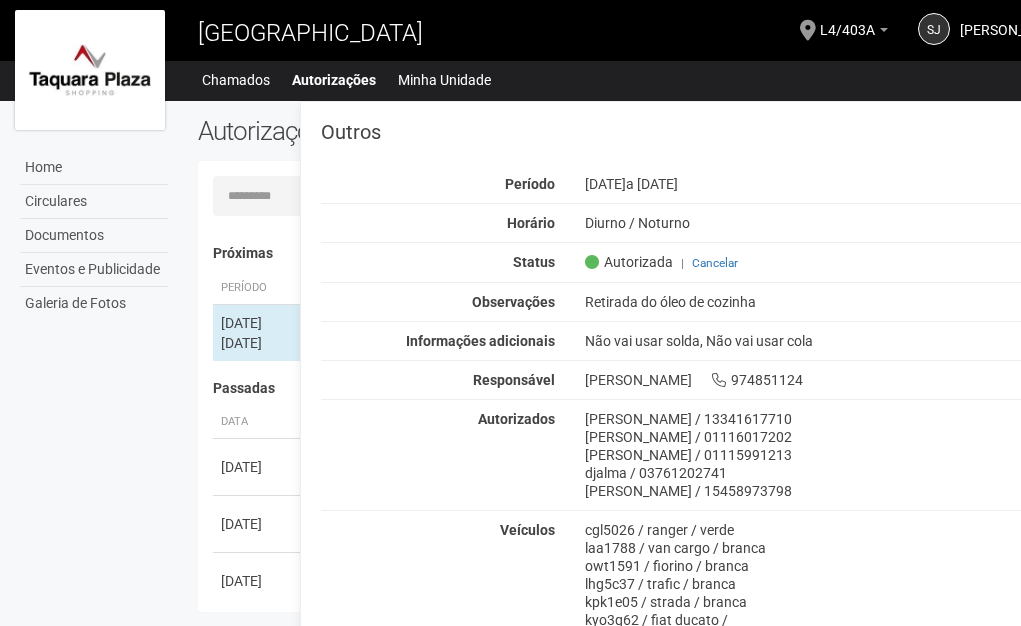 click on "Outros" at bounding box center (702, 132) 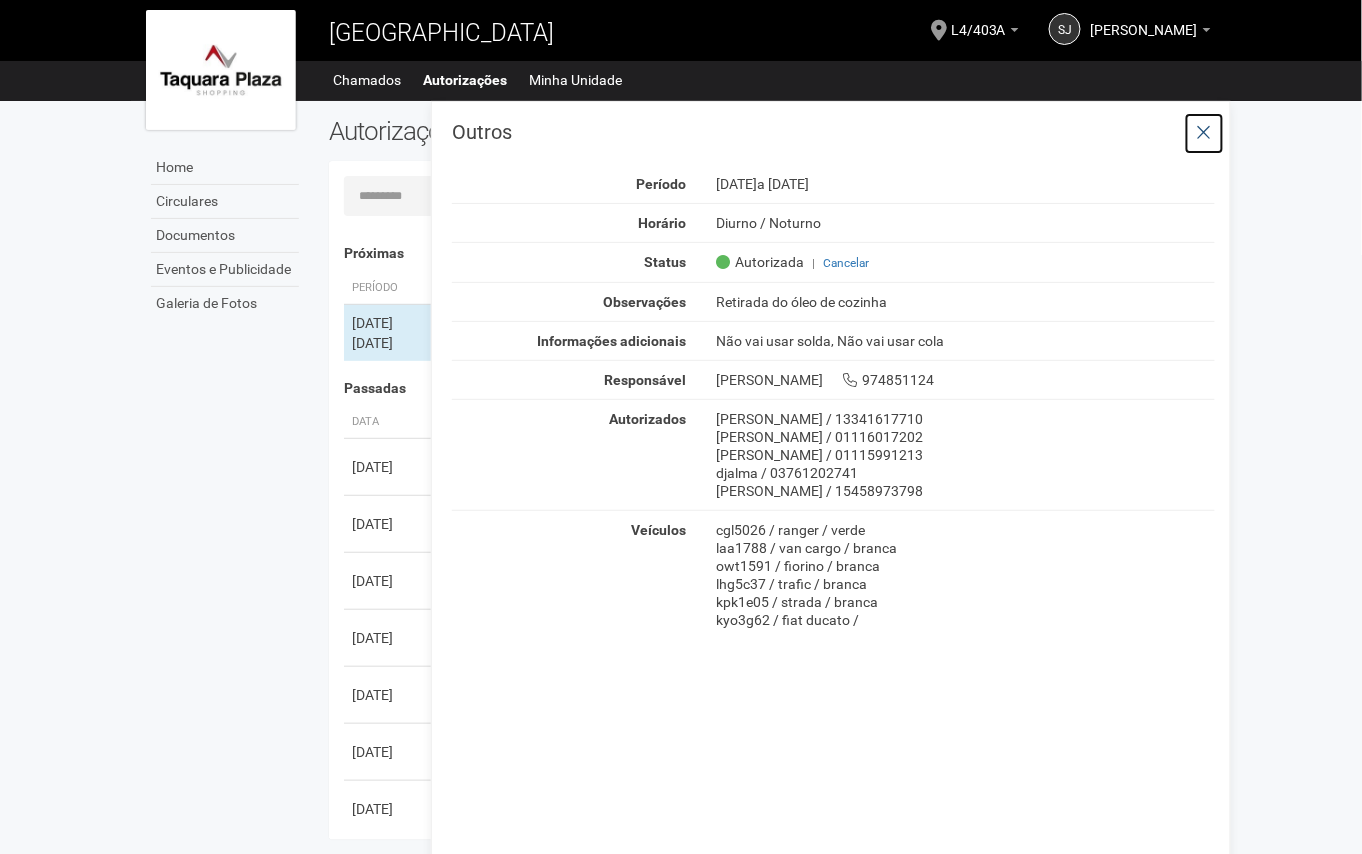 click at bounding box center (1204, 133) 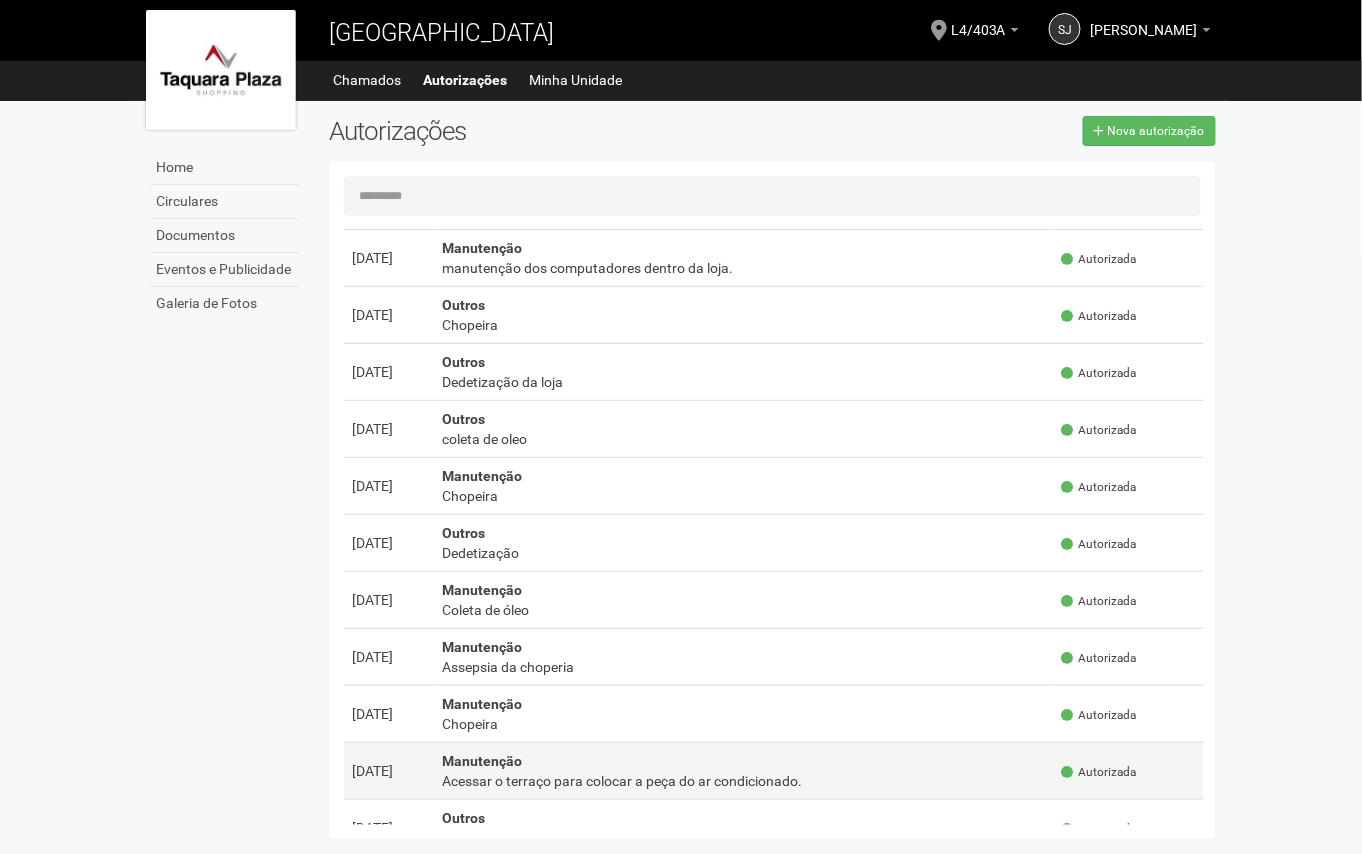 scroll, scrollTop: 800, scrollLeft: 0, axis: vertical 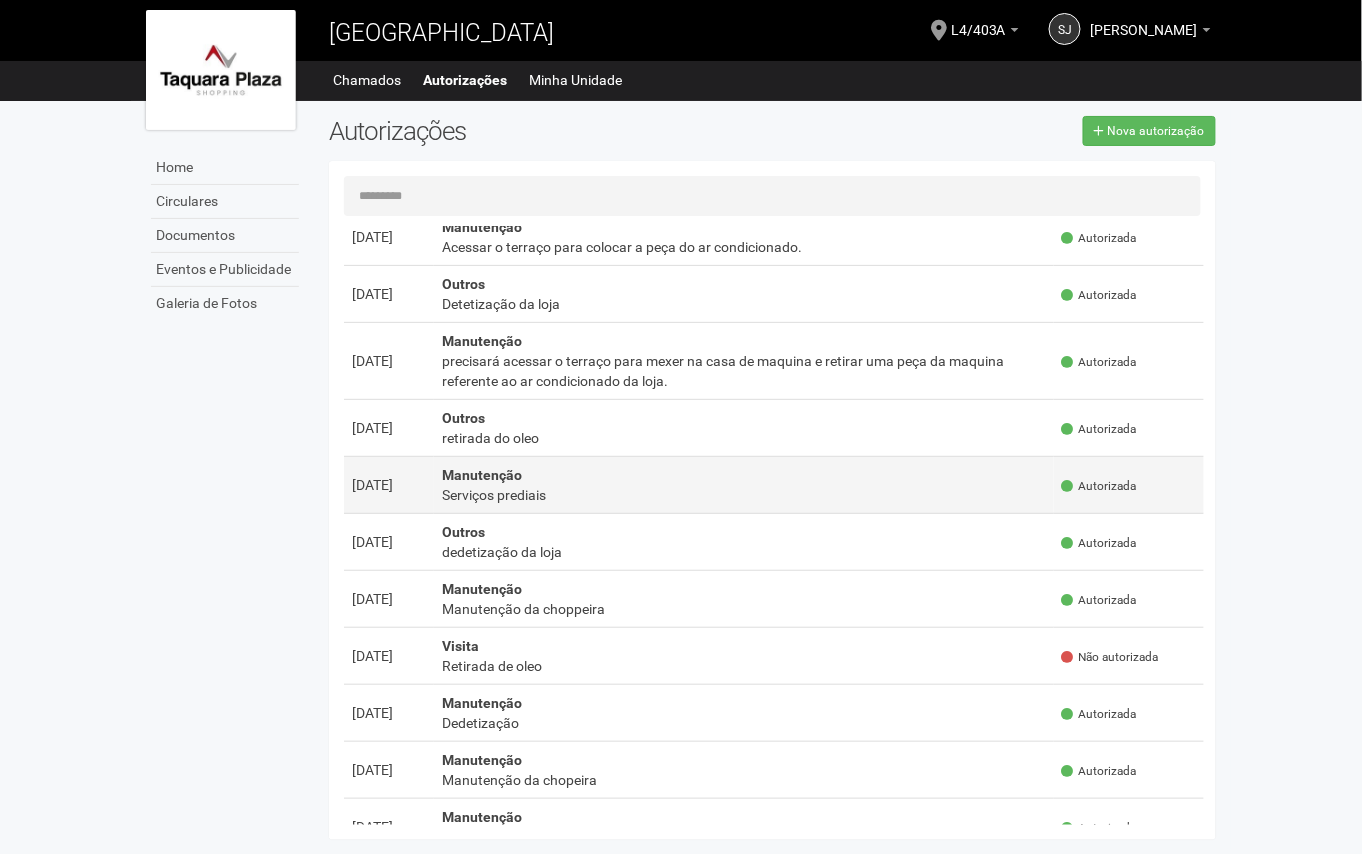 click on "Manutenção" at bounding box center [482, 475] 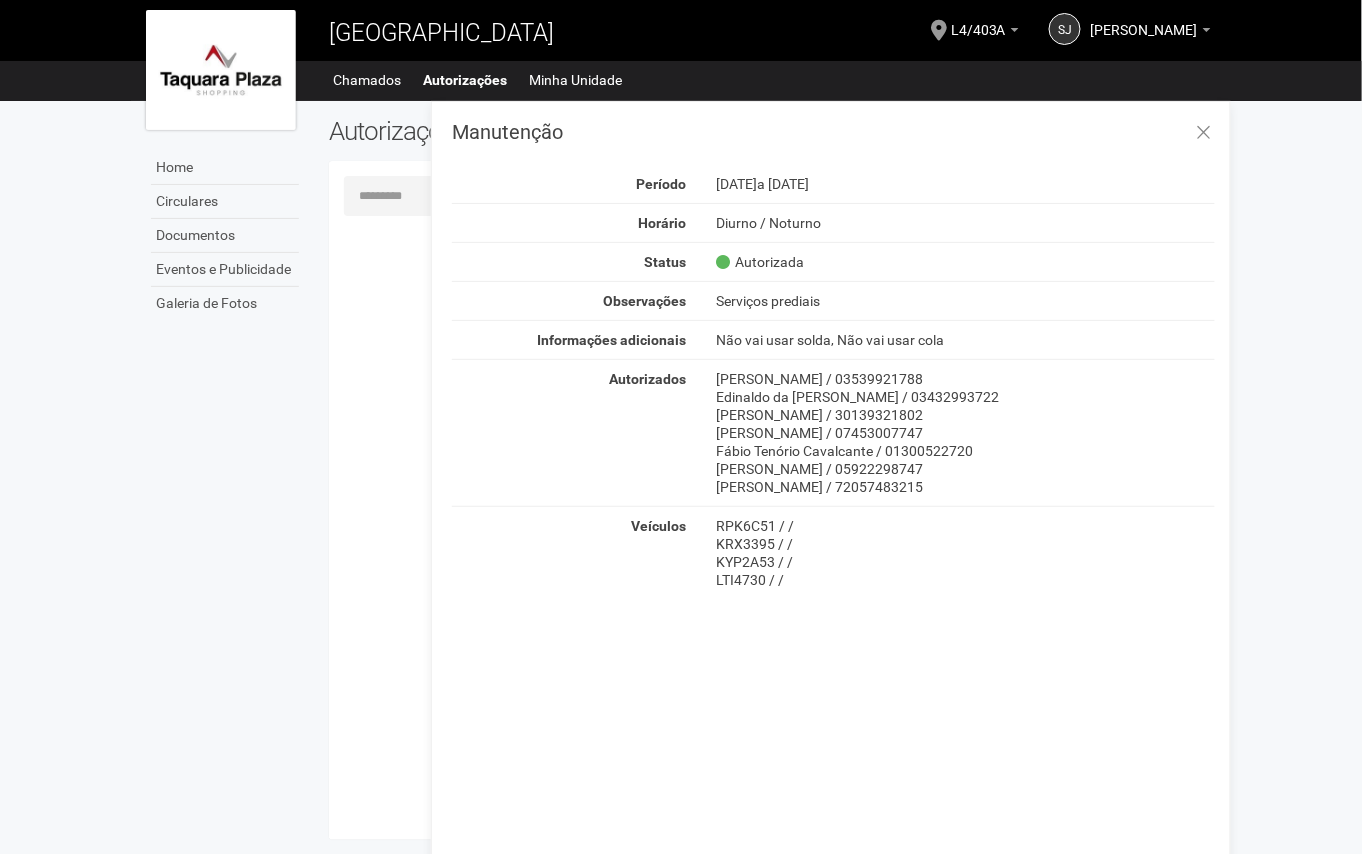 scroll, scrollTop: 0, scrollLeft: 0, axis: both 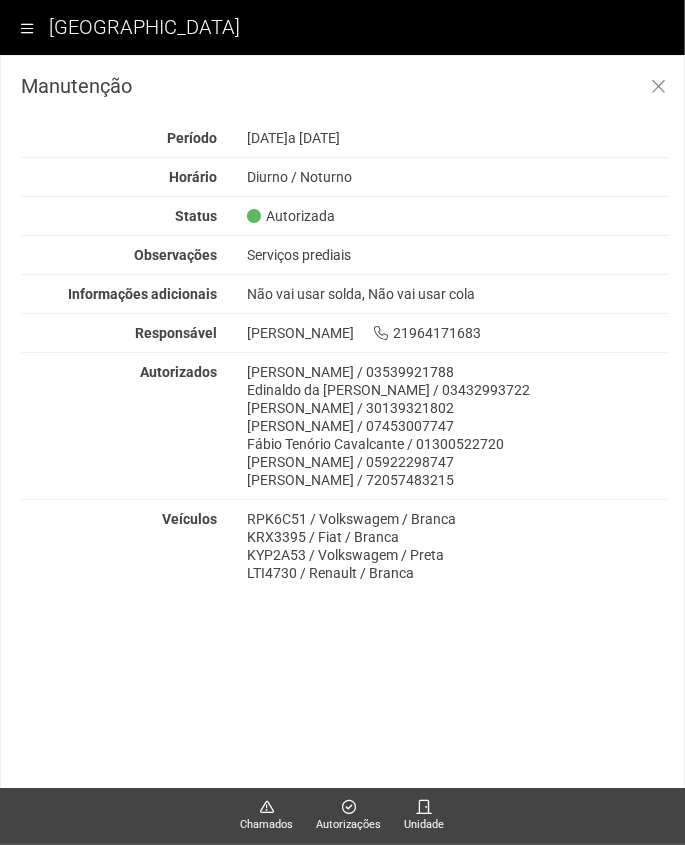 drag, startPoint x: 252, startPoint y: 364, endPoint x: 386, endPoint y: 366, distance: 134.01492 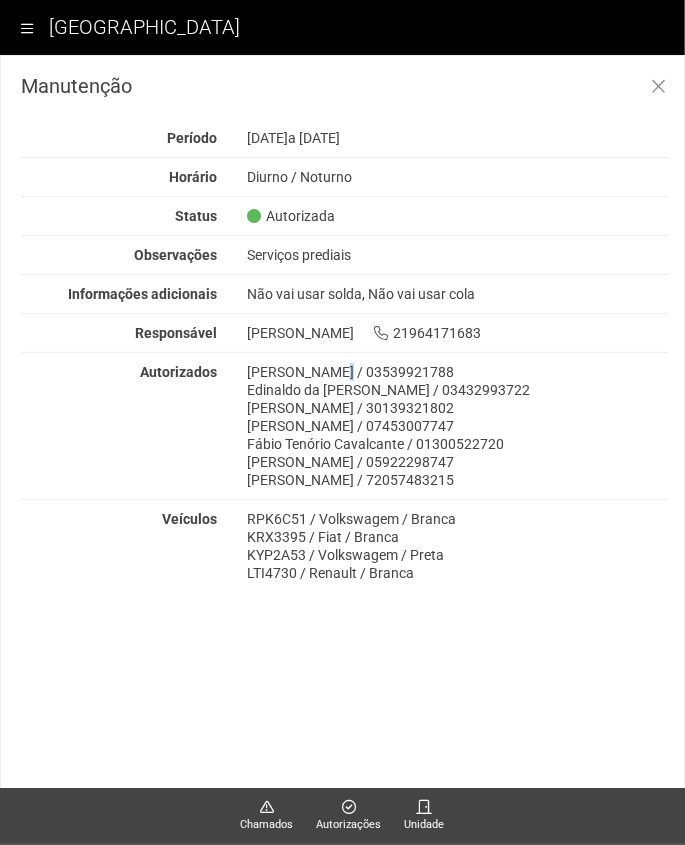 click on "Arlindo Galdino da Silva / 03539921788
Edinaldo da Silva Ribeiro / 03432993722
Maurício José da Silva Felix / 30139321802
Fábio dos Santos Souza / 07453007747
Fábio Tenório Cavalcante / 01300522720
Carlos Alexandre de Oliveira / 05922298747
Ana Thelly Nascimento da Silva / 72057483215" at bounding box center (458, 426) 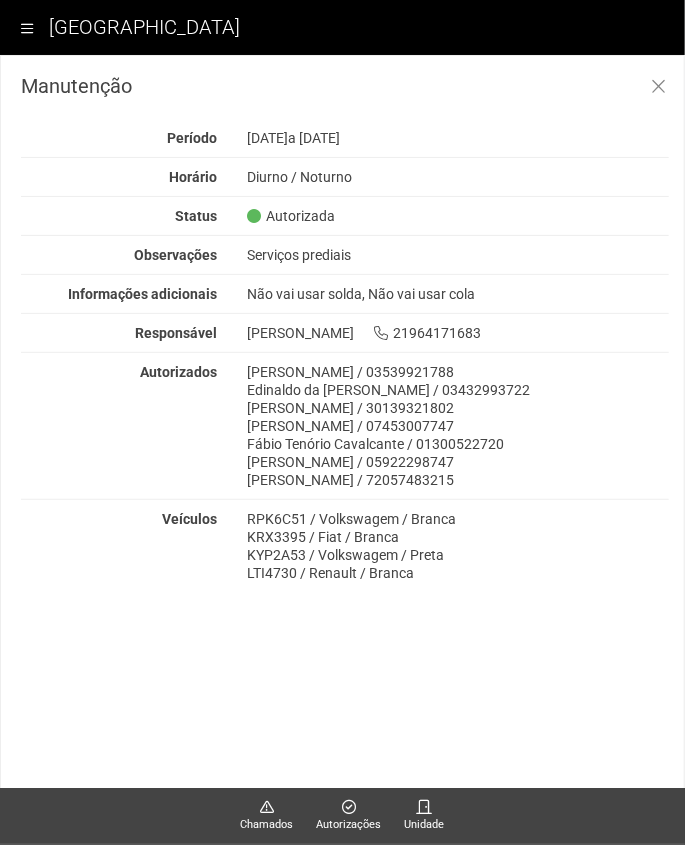 drag, startPoint x: 248, startPoint y: 370, endPoint x: 396, endPoint y: 370, distance: 148 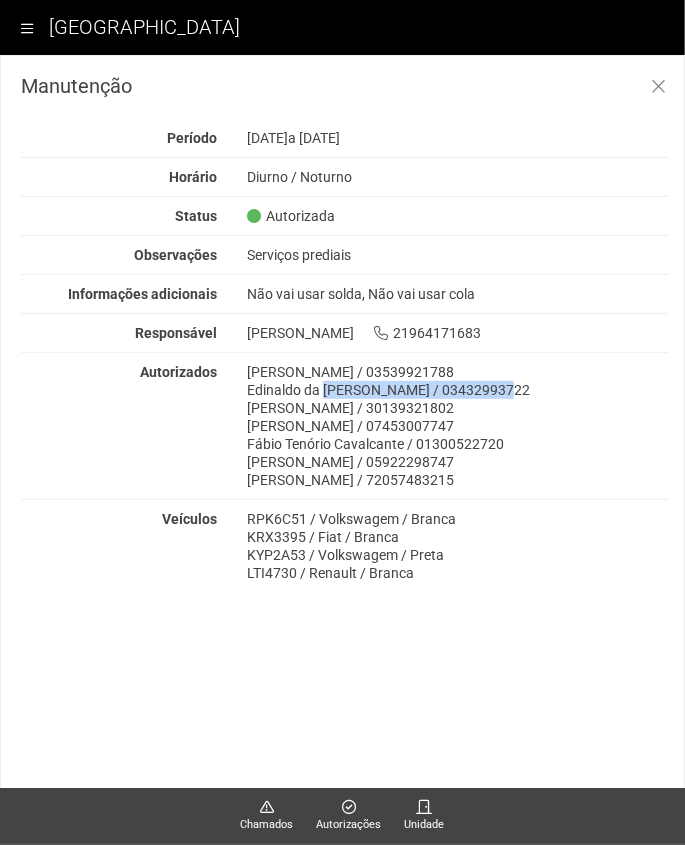 drag, startPoint x: 244, startPoint y: 390, endPoint x: 400, endPoint y: 384, distance: 156.11534 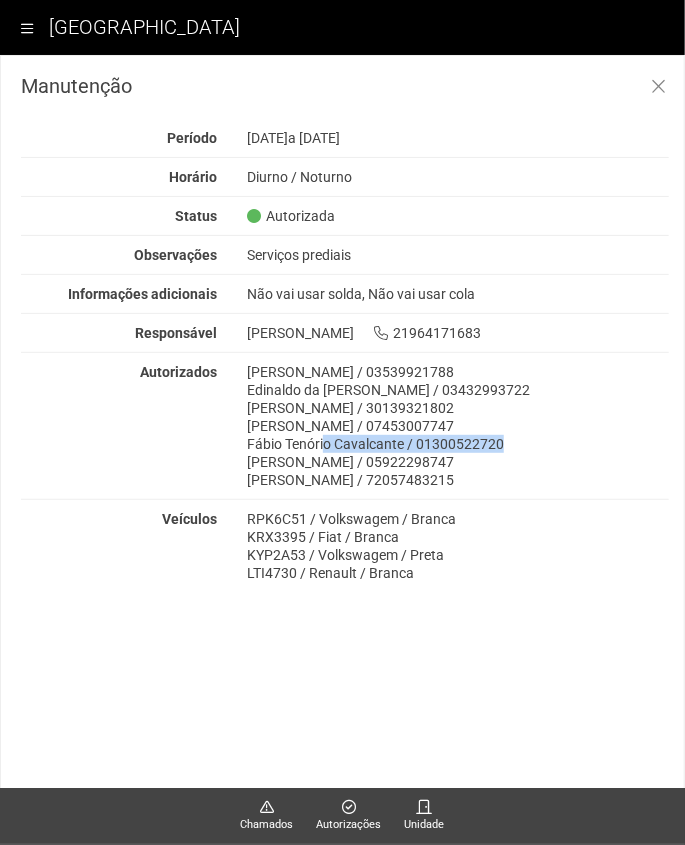 drag, startPoint x: 242, startPoint y: 442, endPoint x: 414, endPoint y: 442, distance: 172 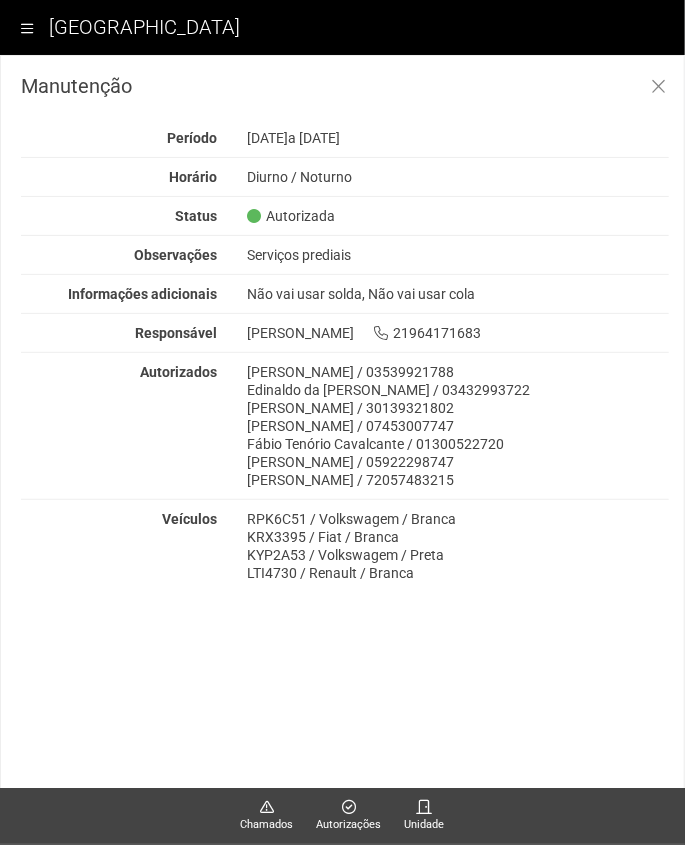 click on "Fábio Tenório Cavalcante / 01300522720" at bounding box center (458, 444) 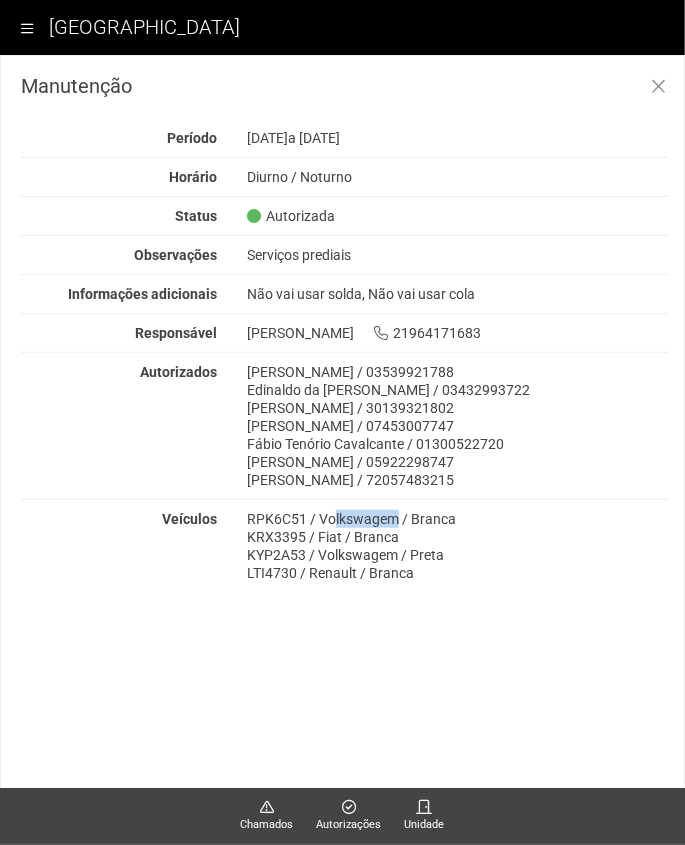 click on "RPK6C51 / Volkswagem / Branca" at bounding box center [458, 519] 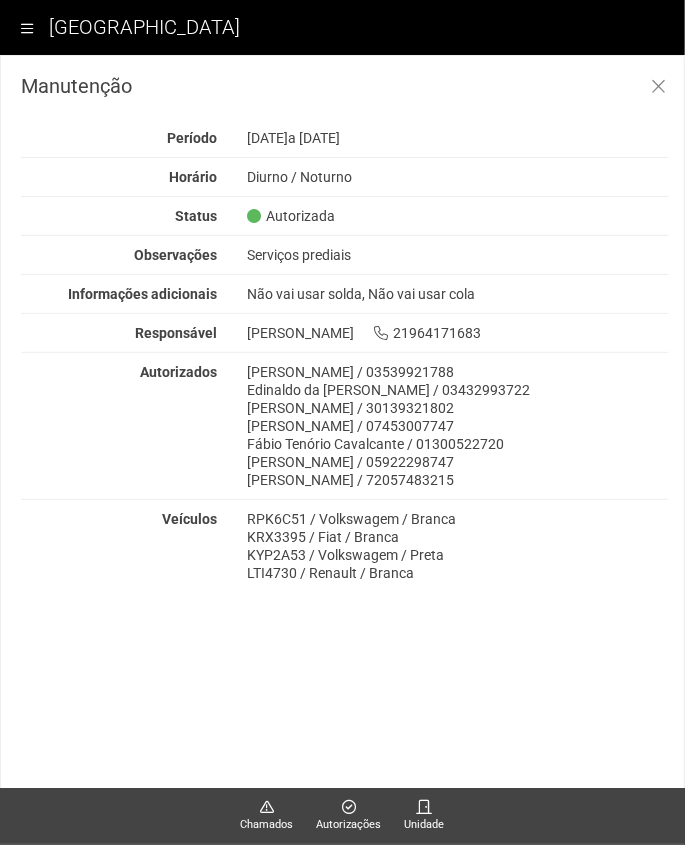 click on "RPK6C51 / Volkswagem / Branca" at bounding box center (458, 519) 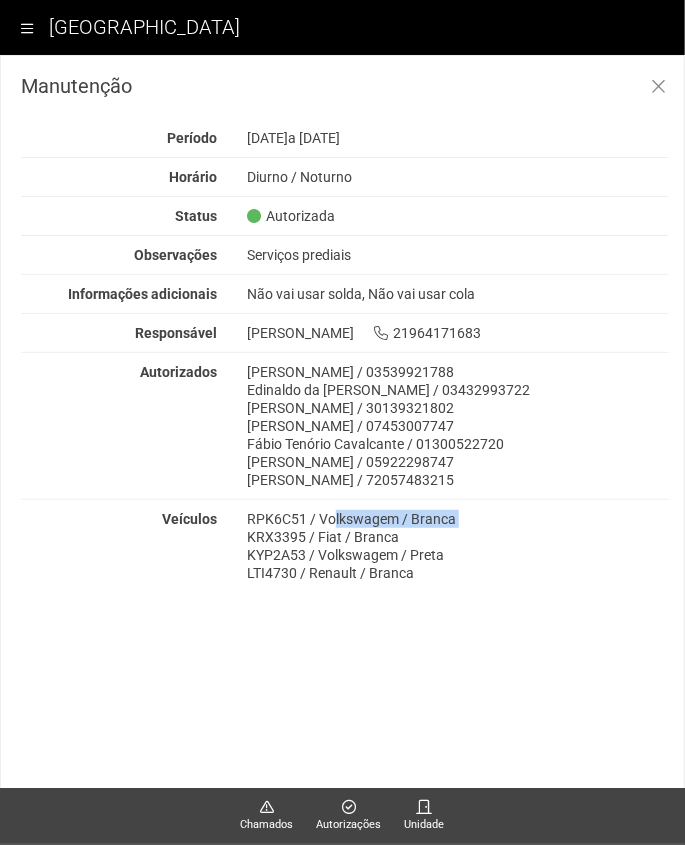 click on "Veículos
RPK6C51 / Volkswagem / Branca
KRX3395 / Fiat / Branca
KYP2A53 / Volkswagem / Preta
LTI4730 / Renault / Branca" at bounding box center (345, 540) 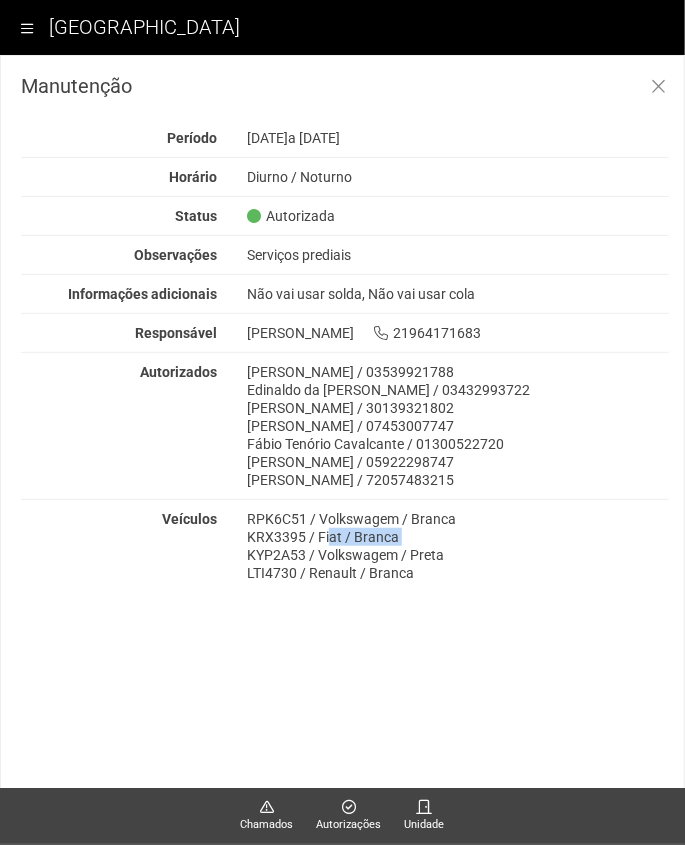 click on "KRX3395 / Fiat / Branca" at bounding box center (458, 537) 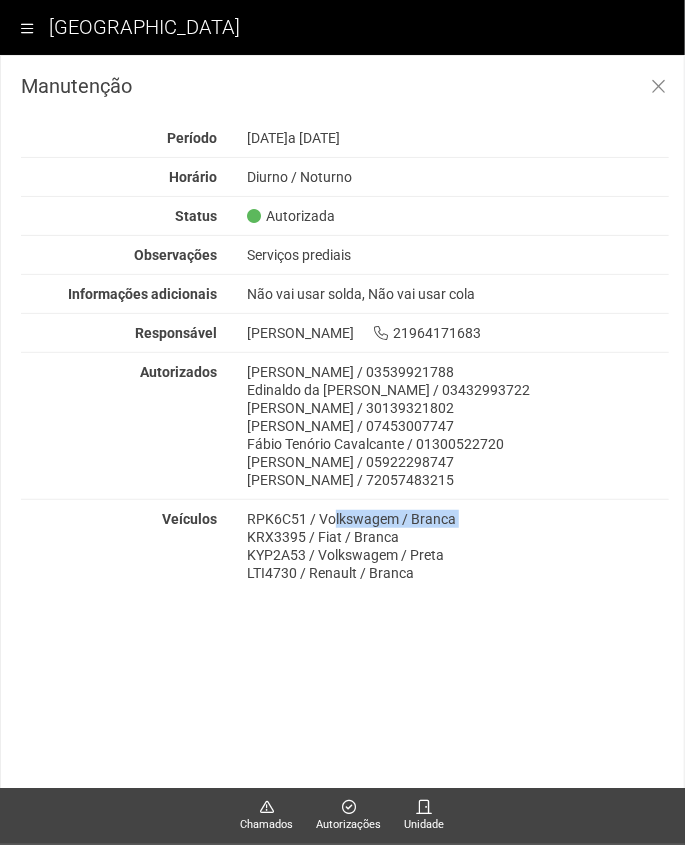 click on "RPK6C51 / Volkswagem / Branca" at bounding box center [458, 519] 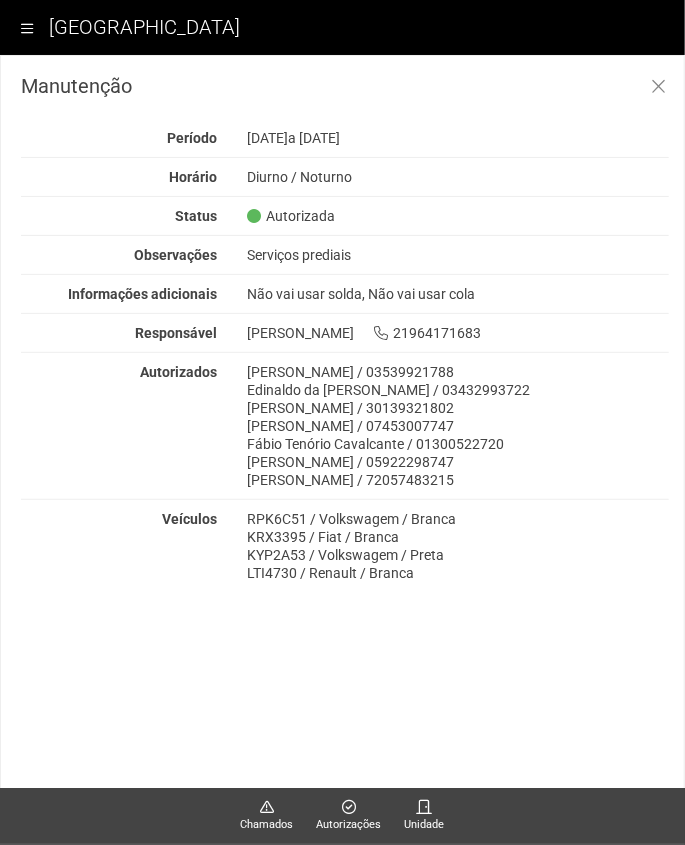 click on "KRX3395 / Fiat / Branca" at bounding box center (458, 537) 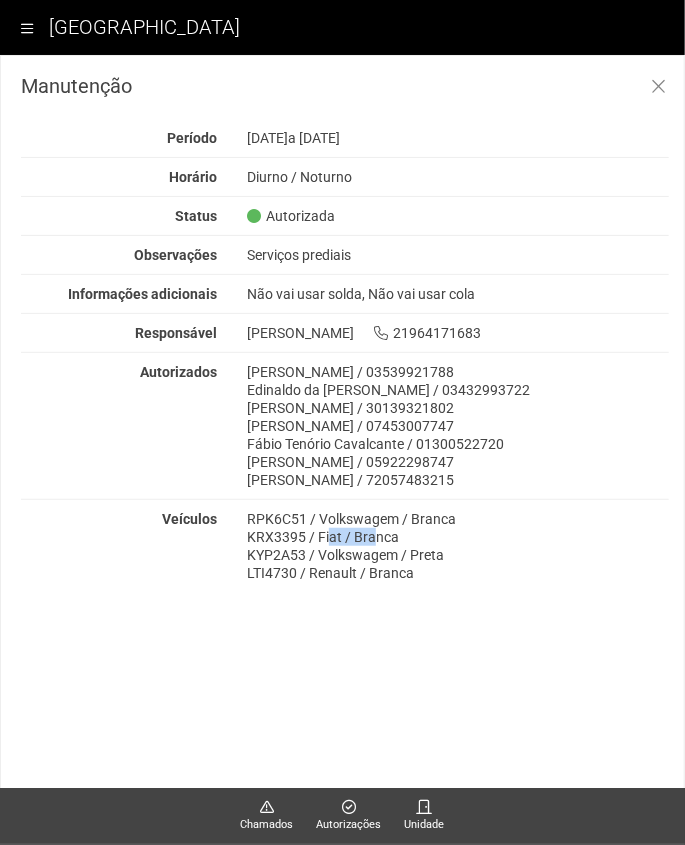 click on "KRX3395 / Fiat / Branca" at bounding box center [458, 537] 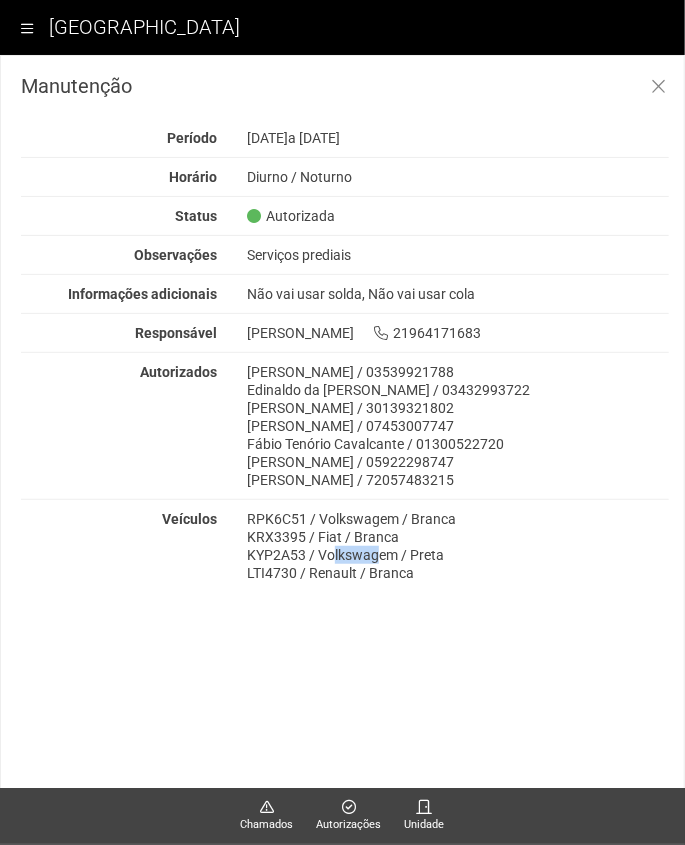 drag, startPoint x: 242, startPoint y: 557, endPoint x: 301, endPoint y: 554, distance: 59.07622 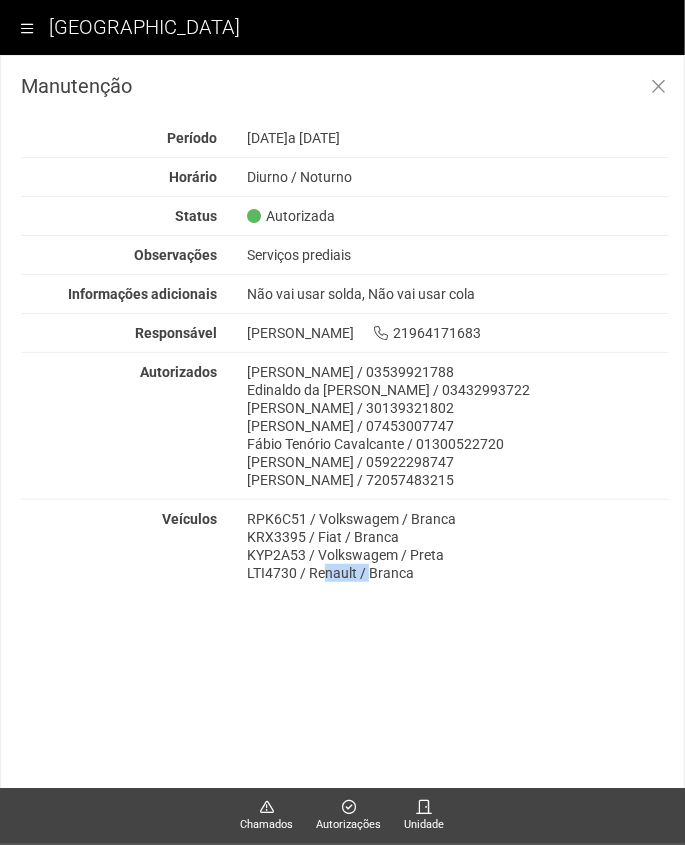 drag, startPoint x: 241, startPoint y: 576, endPoint x: 300, endPoint y: 577, distance: 59.008472 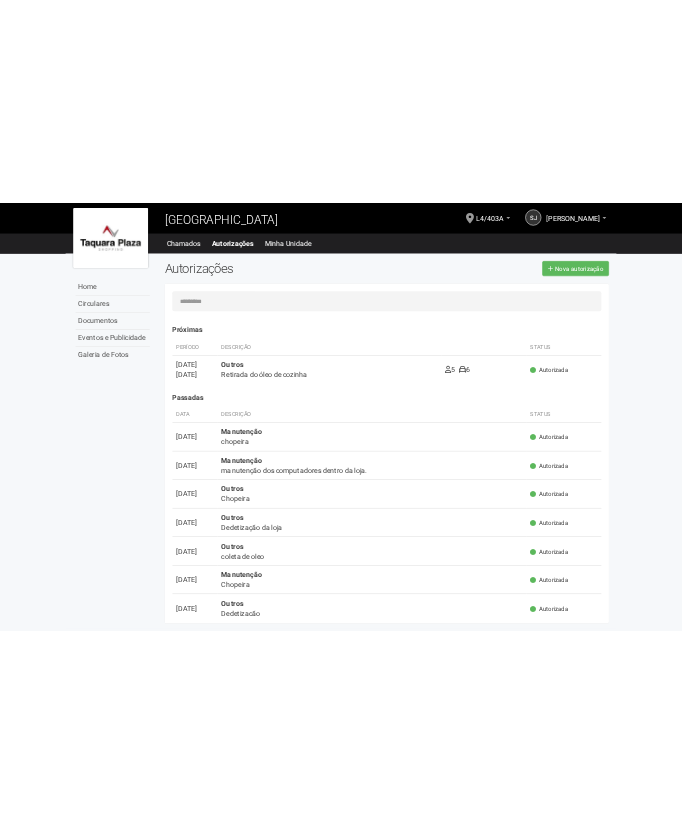 scroll, scrollTop: 0, scrollLeft: 0, axis: both 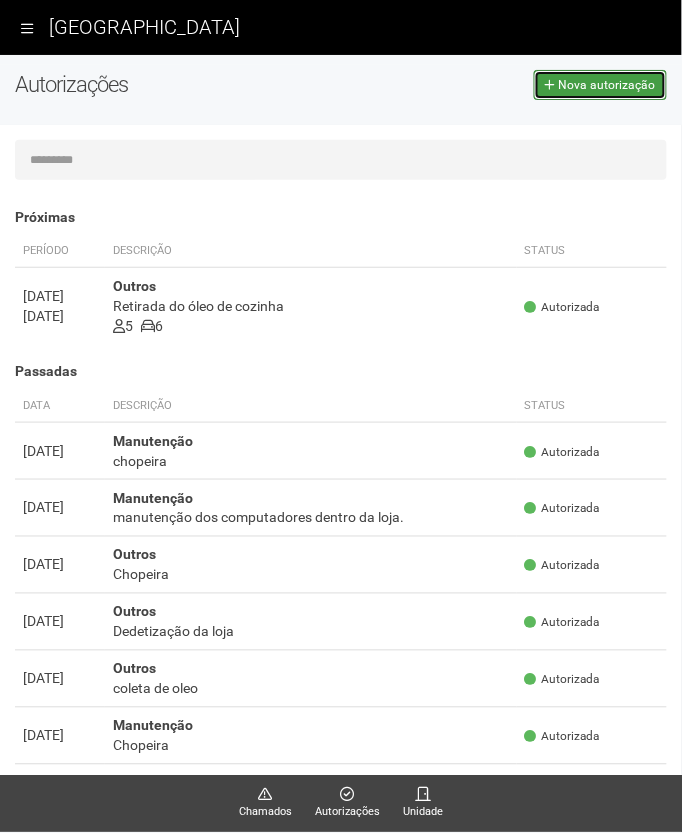 click on "Nova autorização" at bounding box center (607, 85) 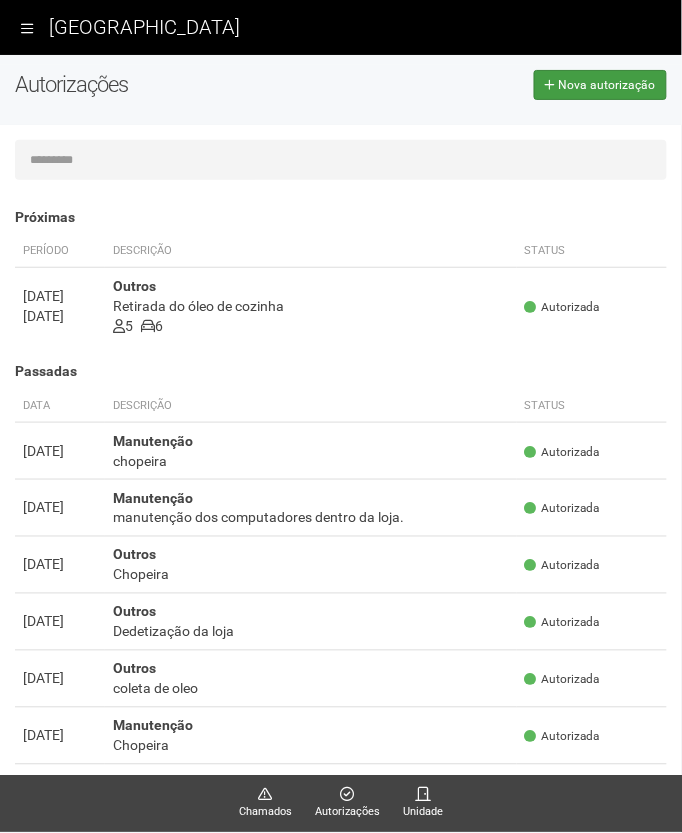 select on "**" 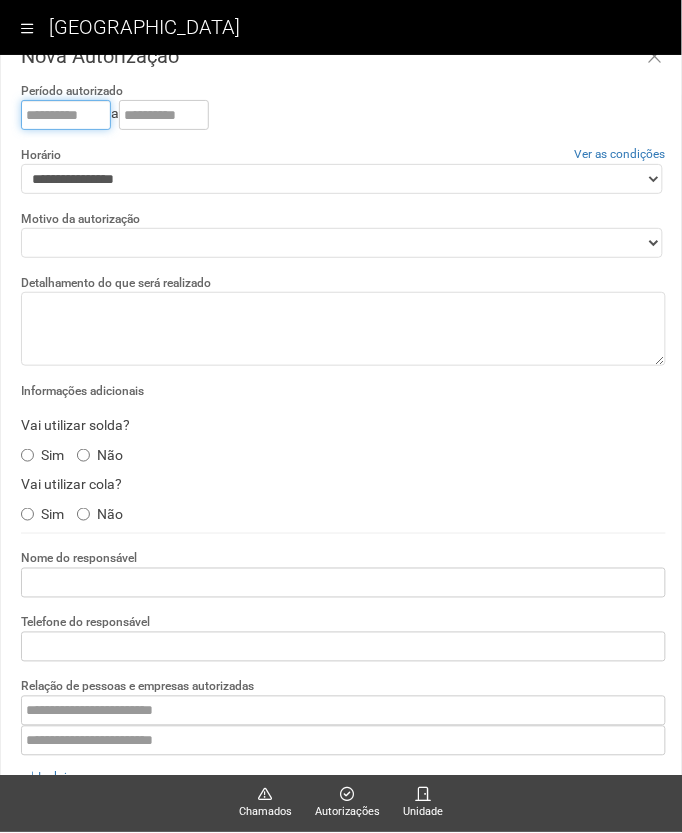 click at bounding box center [66, 115] 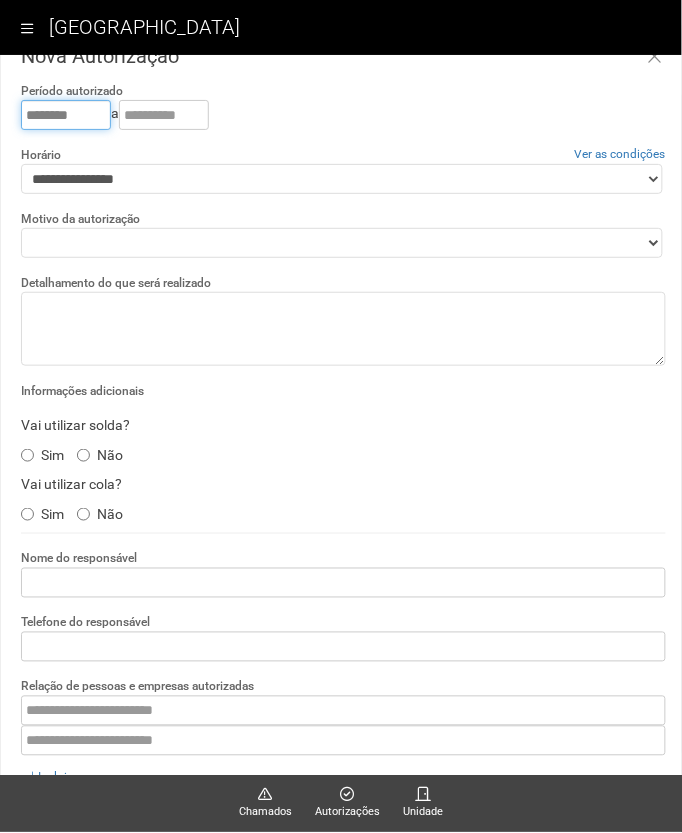 type on "********" 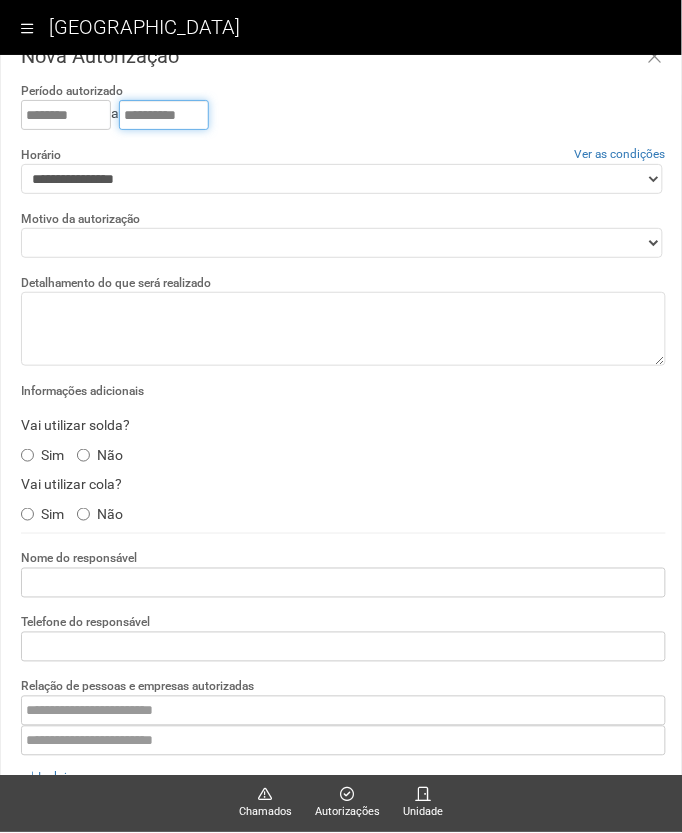 type on "**********" 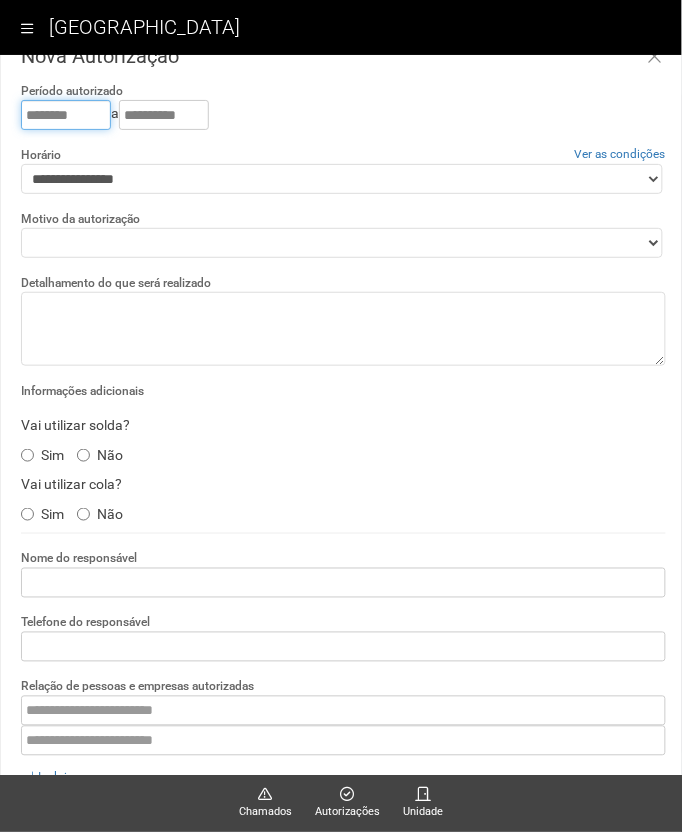 click on "********" at bounding box center (66, 115) 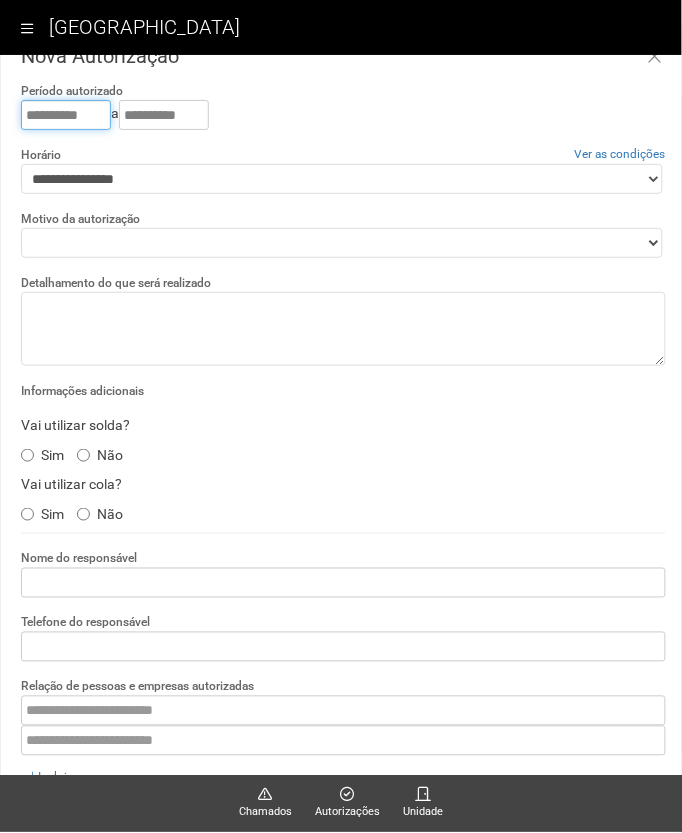 type on "**********" 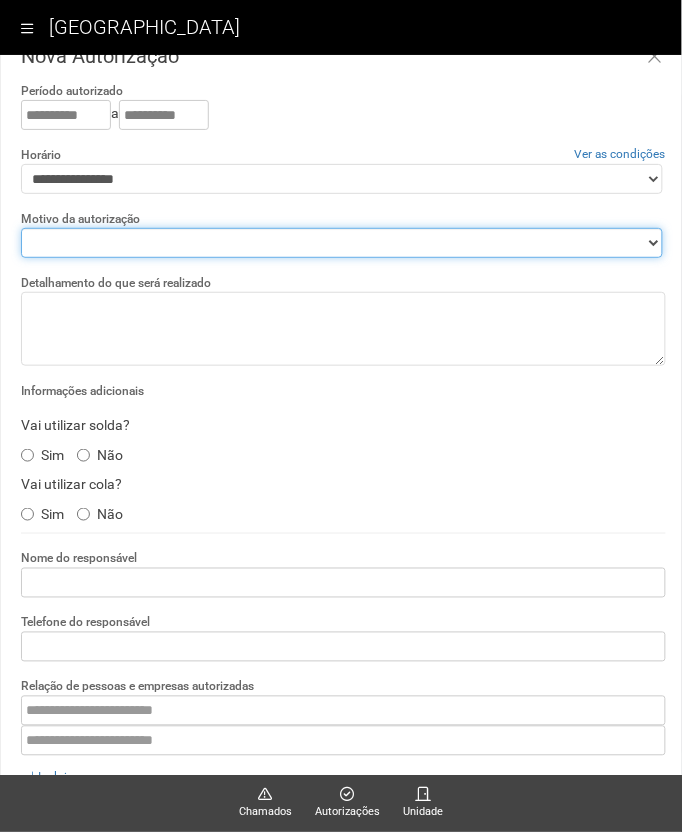 select on "**********" 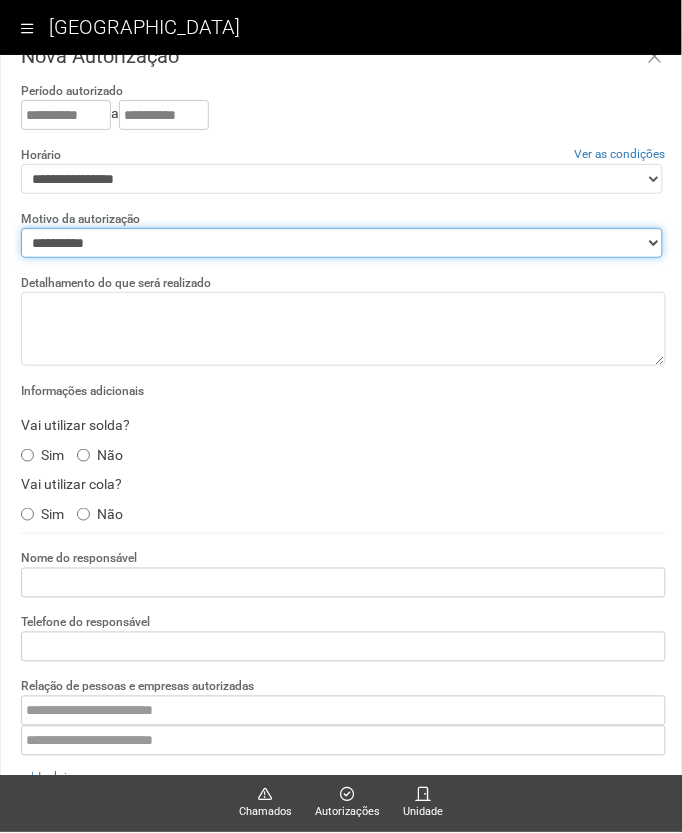 click on "**********" at bounding box center (342, 243) 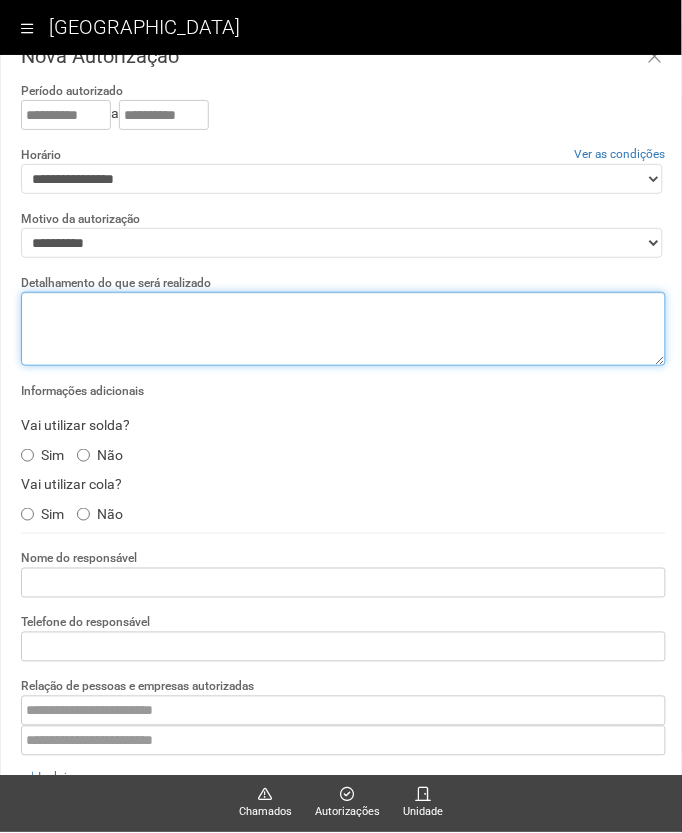type on "*" 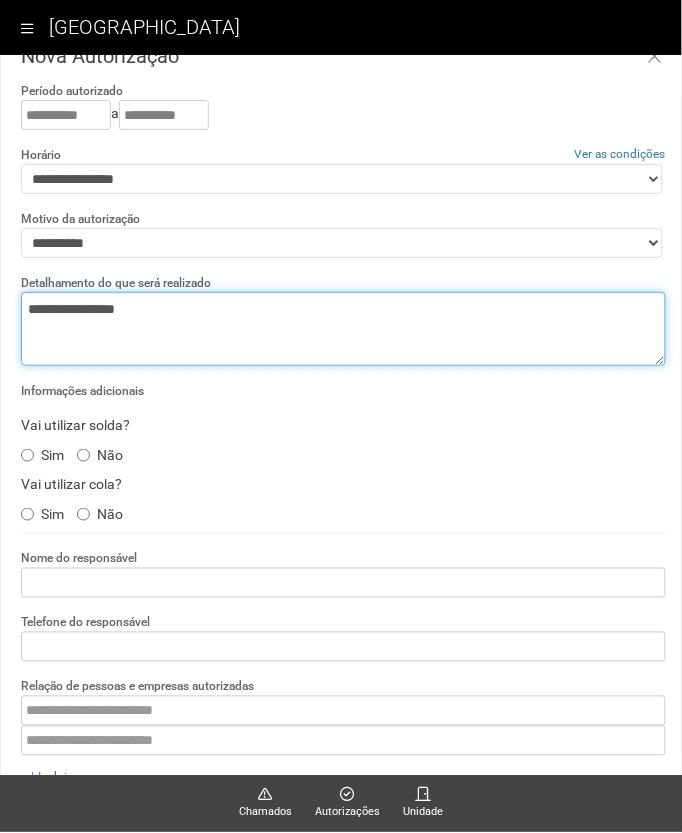 type on "**********" 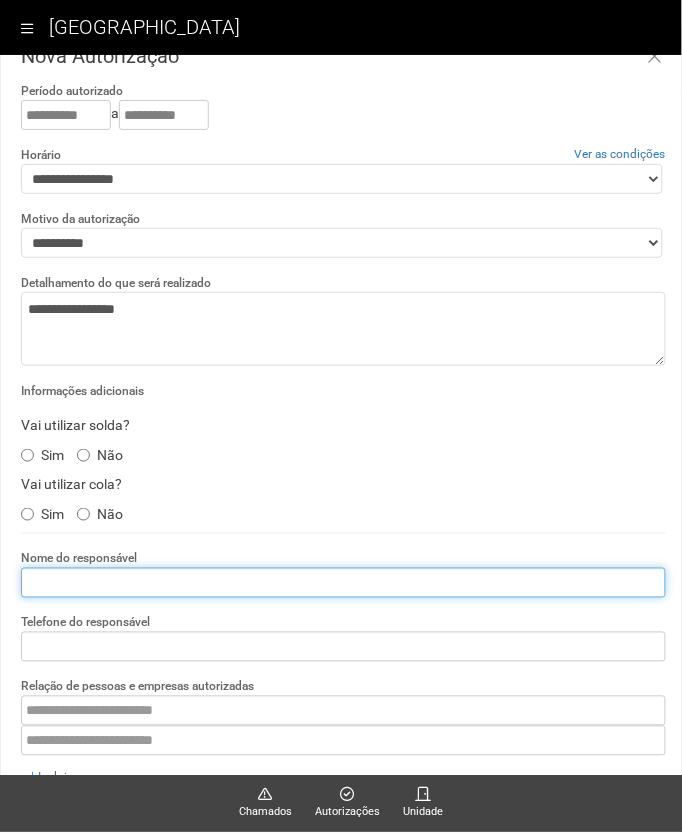 click at bounding box center [343, 583] 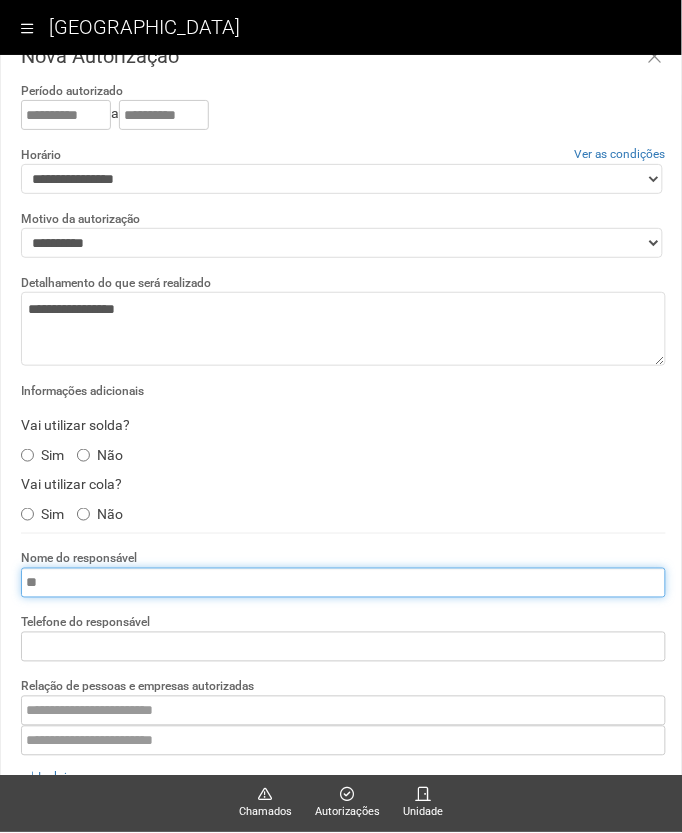 type on "*" 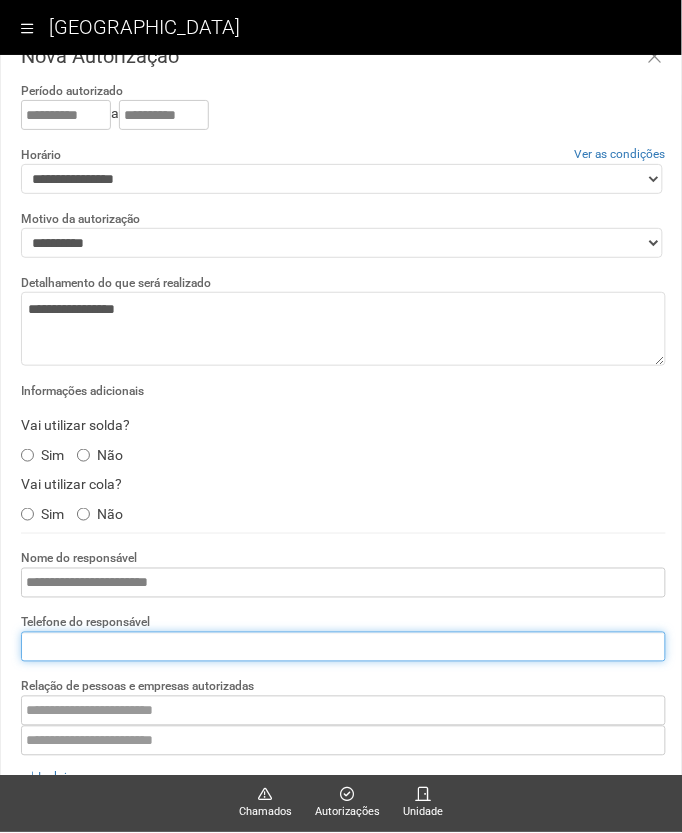 click at bounding box center (343, 647) 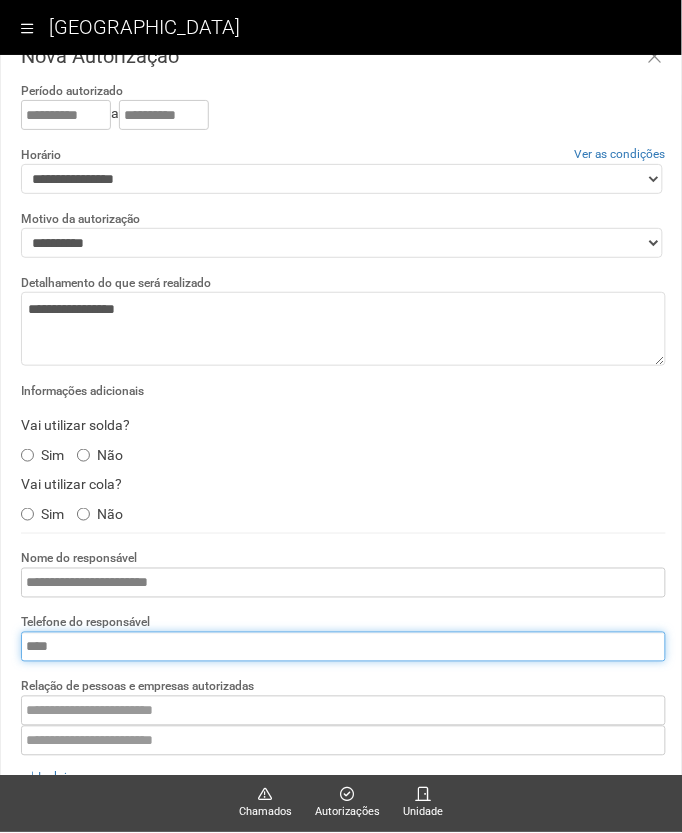 type on "**********" 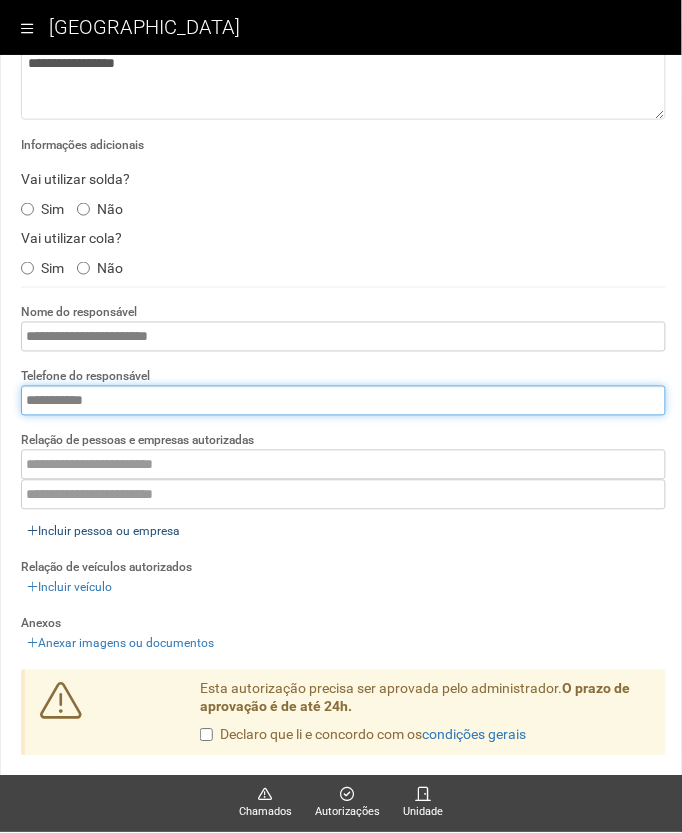 scroll, scrollTop: 266, scrollLeft: 0, axis: vertical 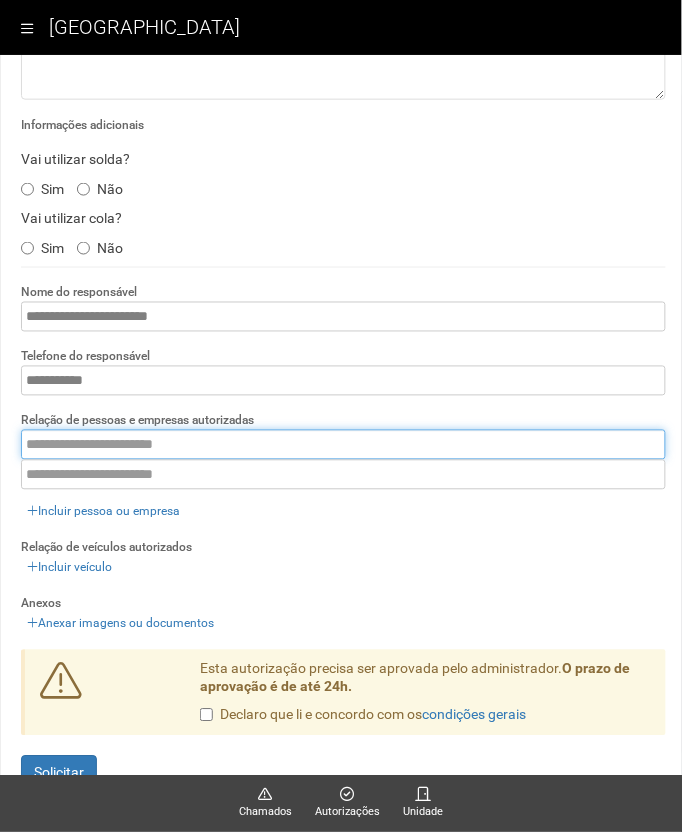 click at bounding box center [343, 445] 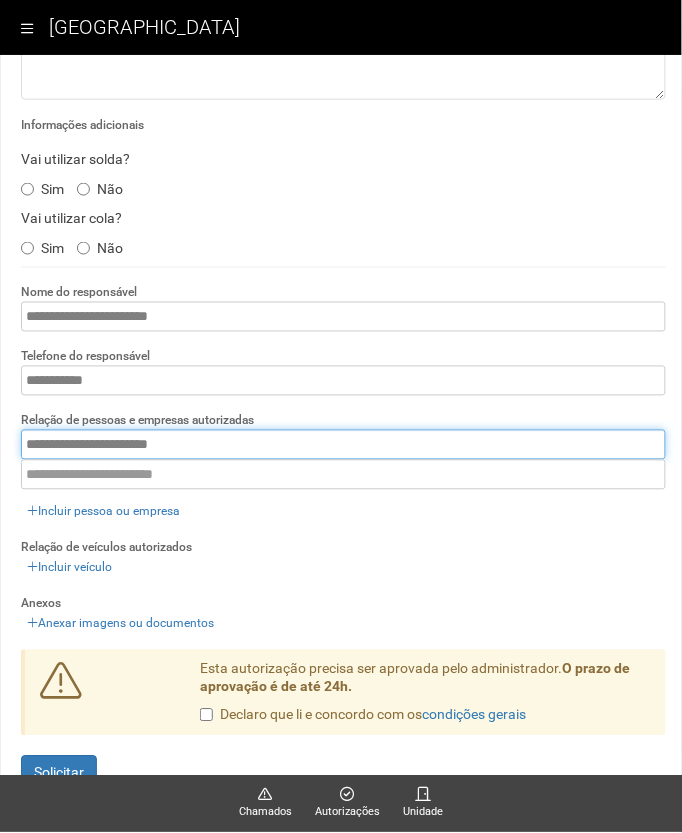 type on "**********" 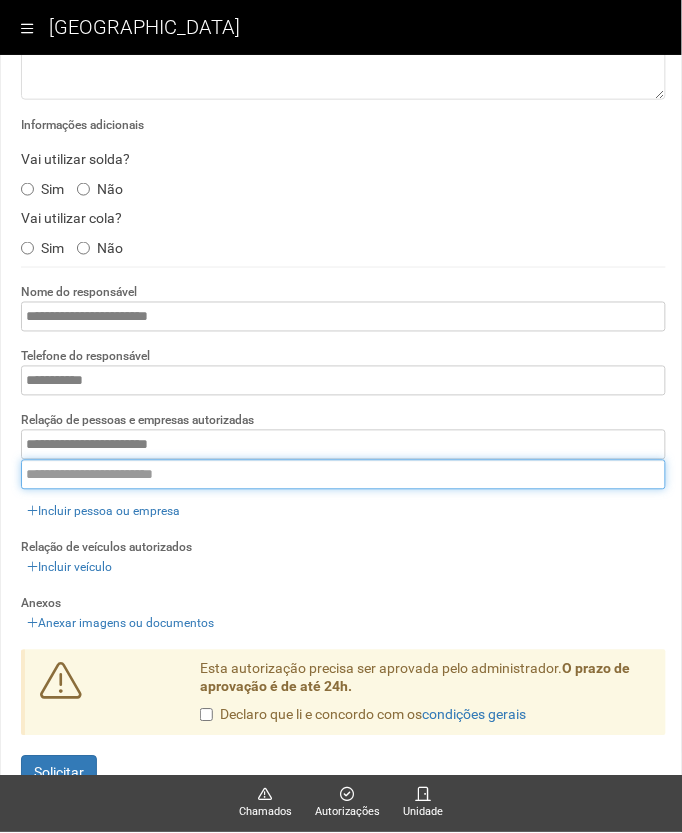 click at bounding box center (343, 475) 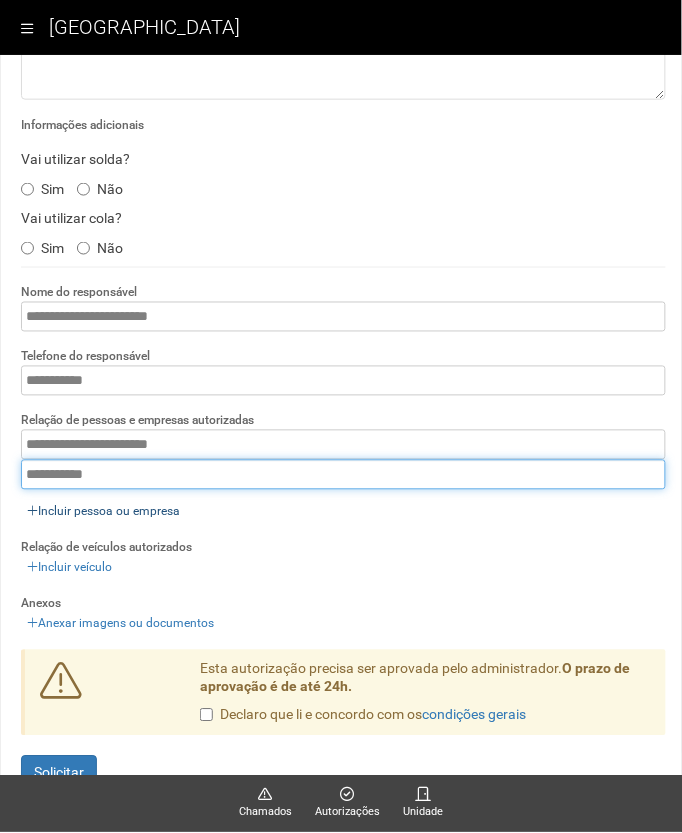 type on "**********" 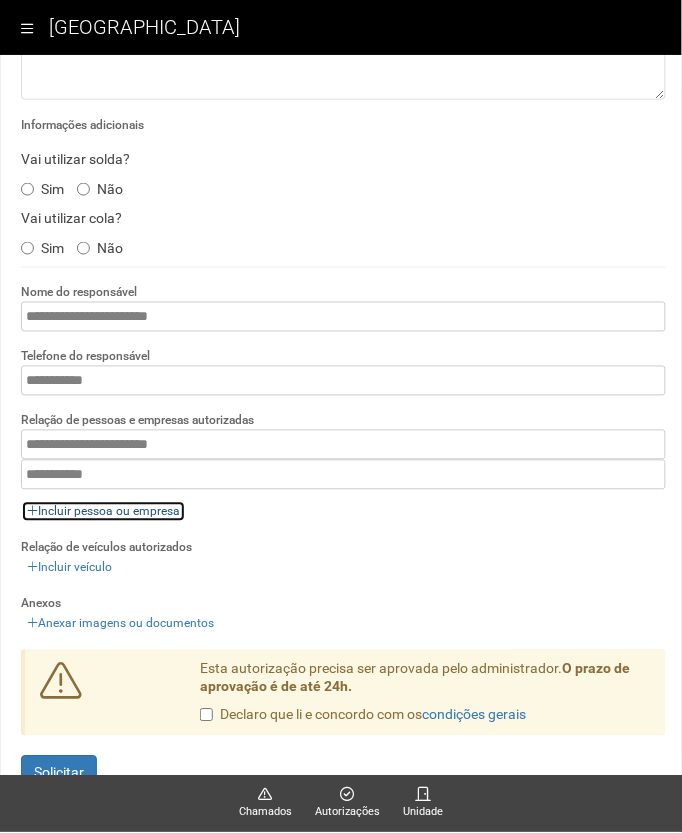 click on "Incluir pessoa ou empresa" at bounding box center (103, 512) 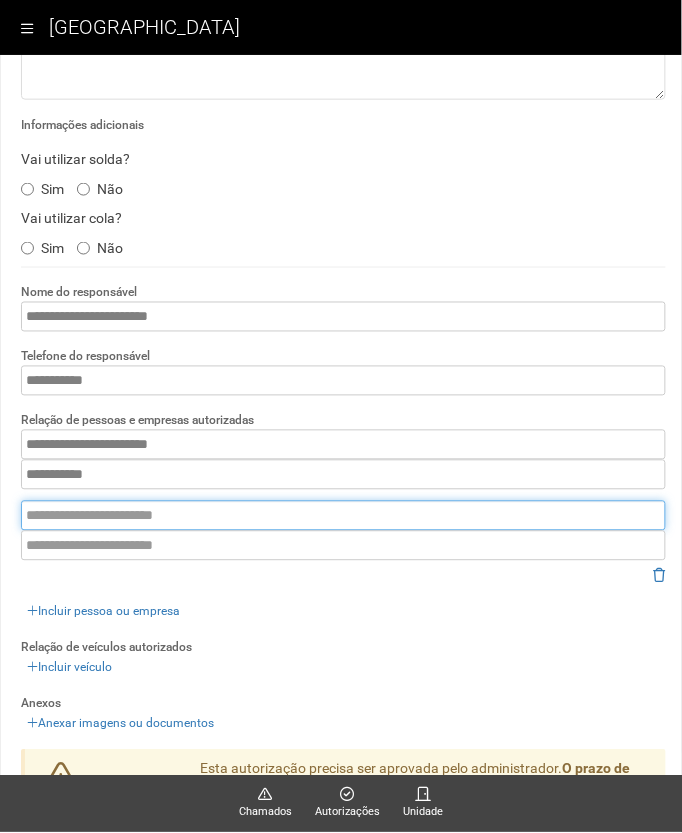 click at bounding box center [343, 516] 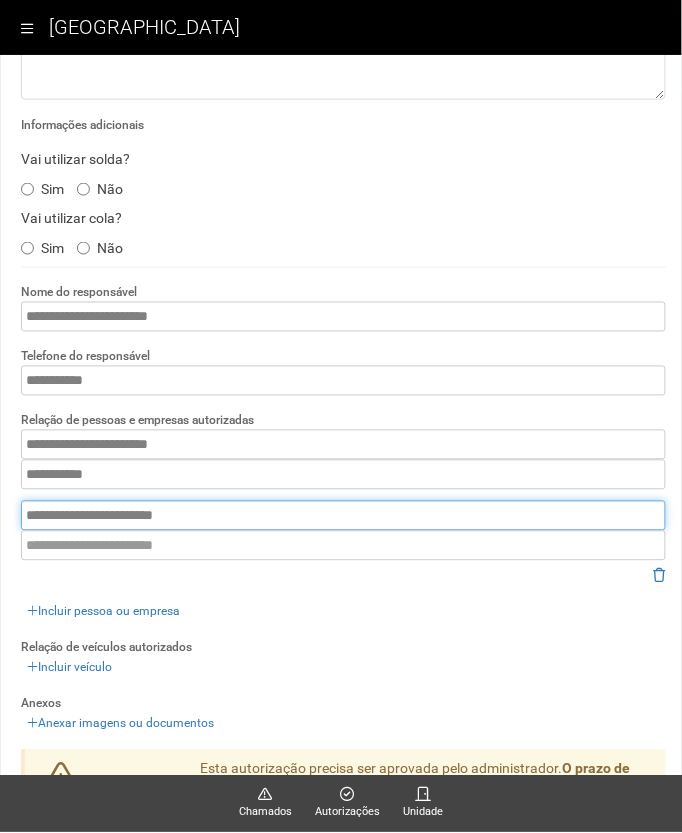type on "**********" 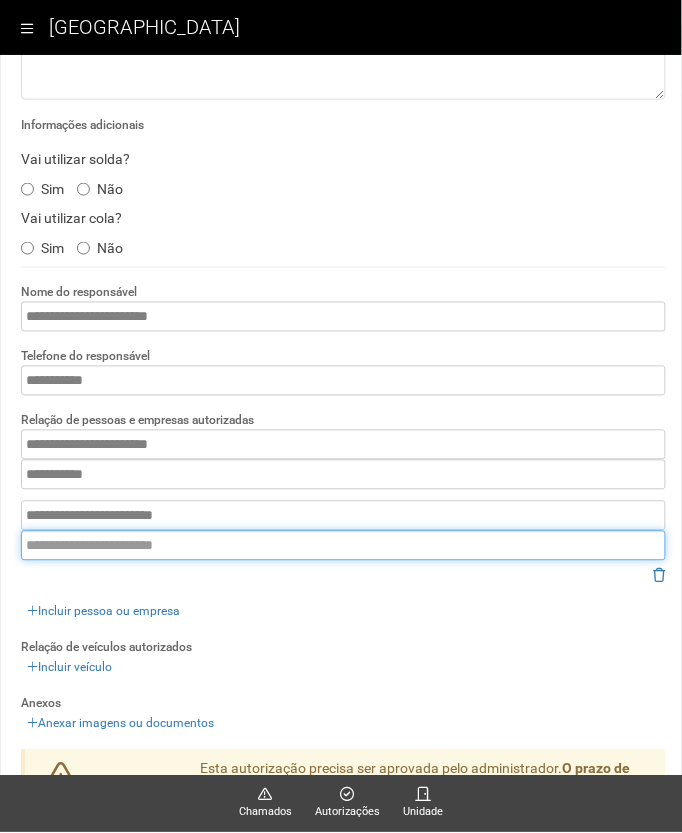 click at bounding box center (343, 546) 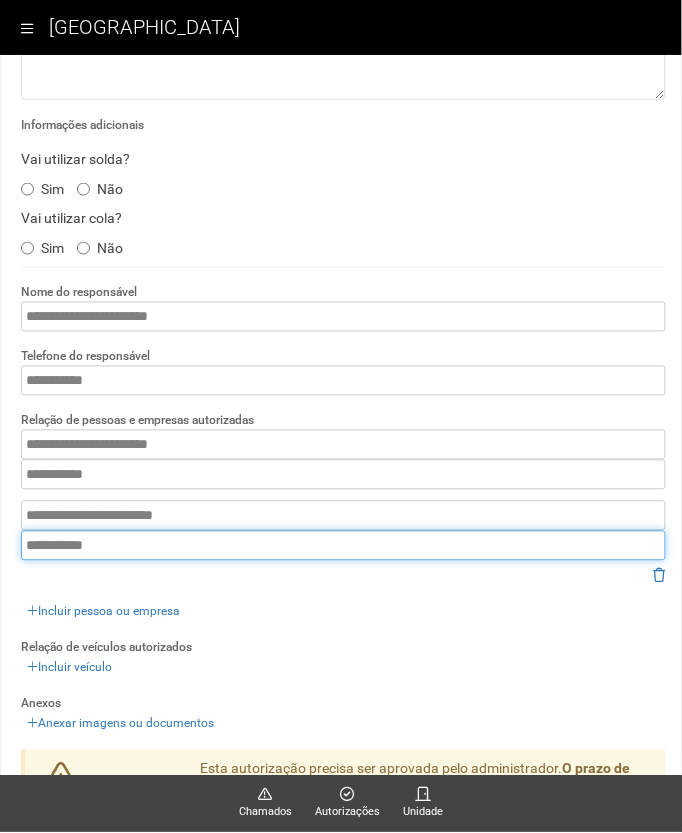 type on "**********" 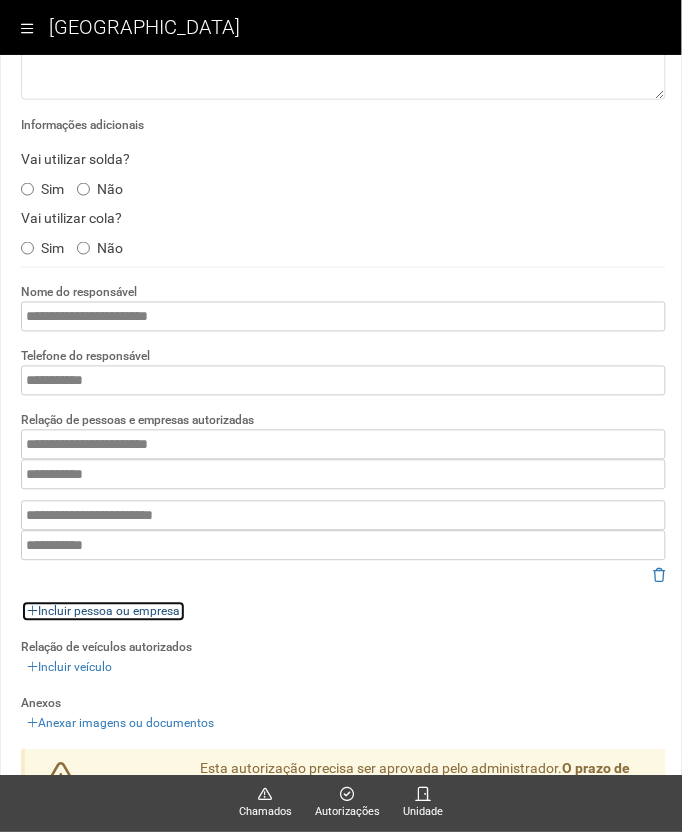 click on "Incluir pessoa ou empresa" at bounding box center [103, 612] 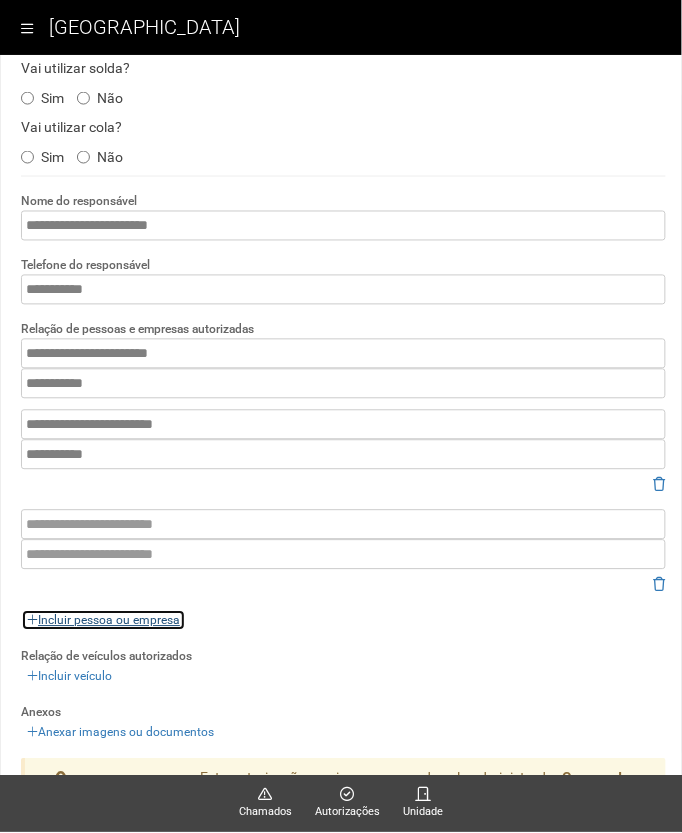 scroll, scrollTop: 400, scrollLeft: 0, axis: vertical 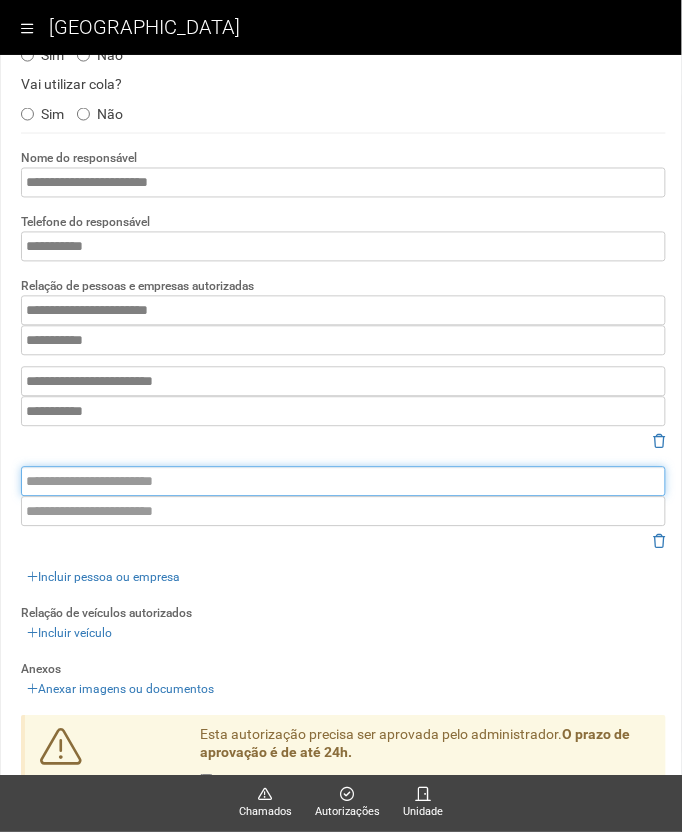 click at bounding box center (343, 482) 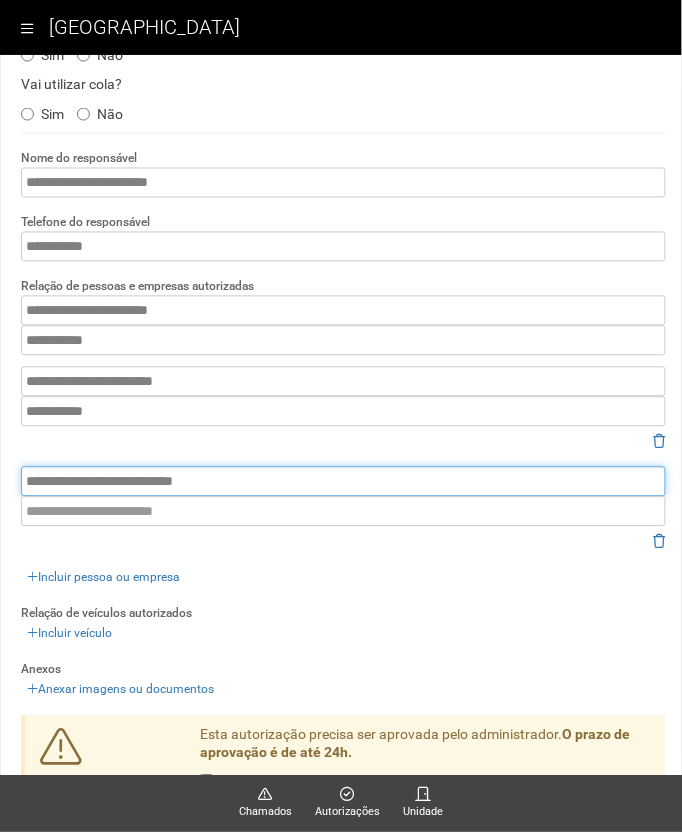 type on "**********" 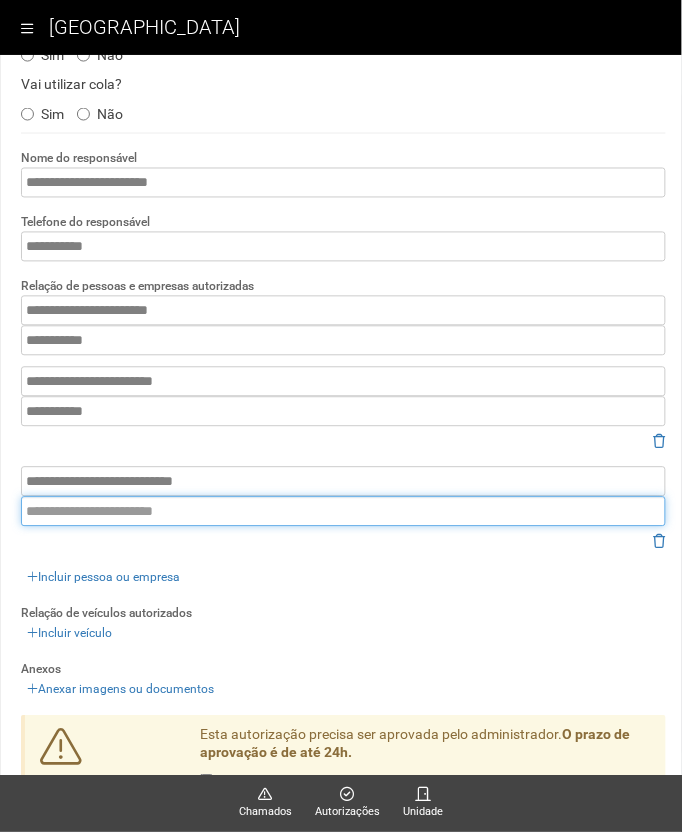 drag, startPoint x: 98, startPoint y: 494, endPoint x: 105, endPoint y: 480, distance: 15.652476 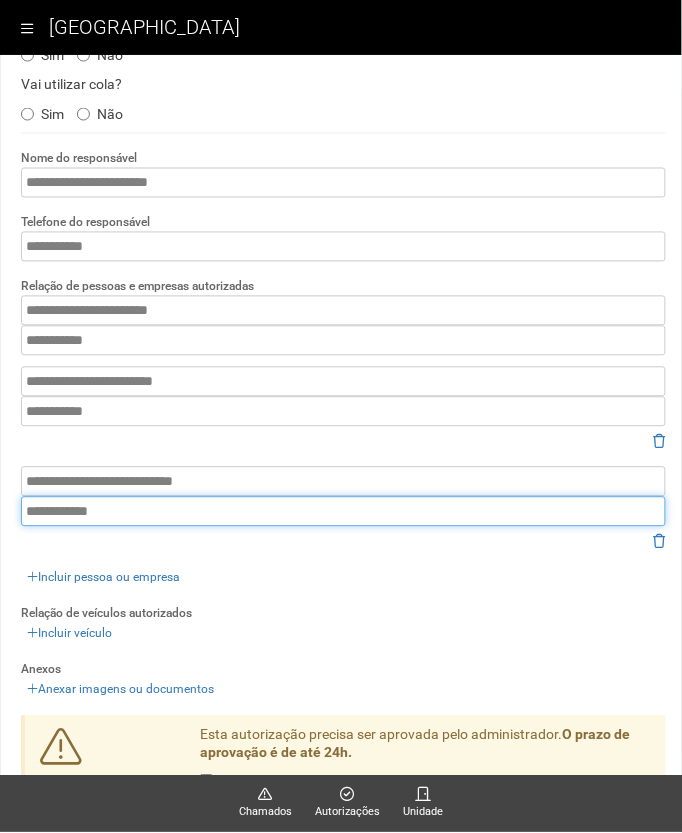 type on "**********" 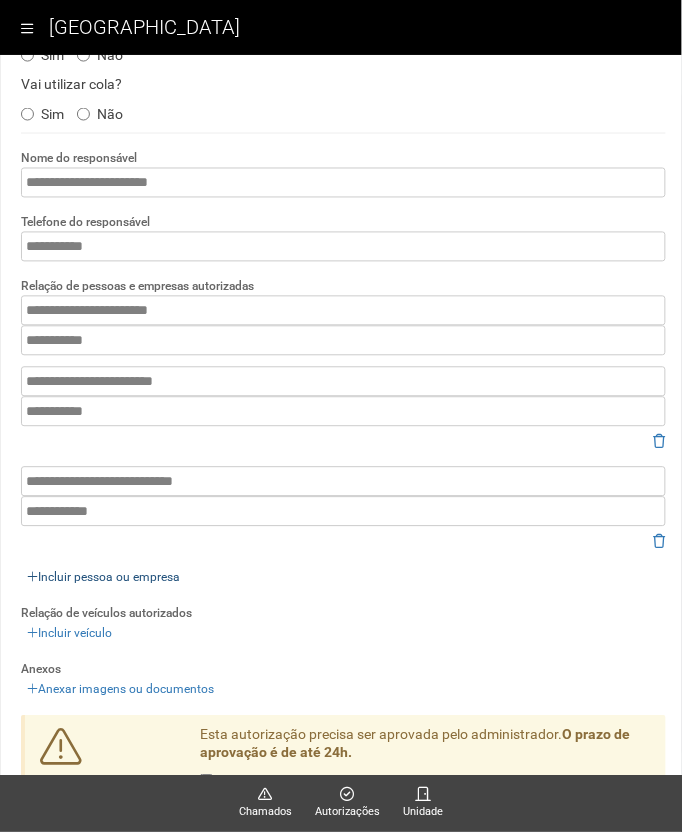 drag, startPoint x: 113, startPoint y: 564, endPoint x: 110, endPoint y: 550, distance: 14.3178215 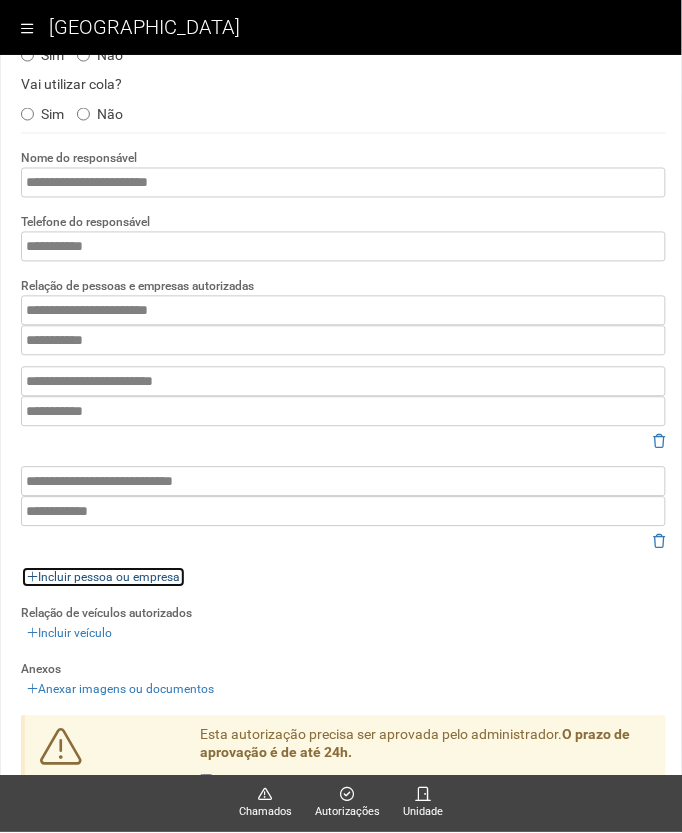 click on "Incluir pessoa ou empresa" at bounding box center [103, 578] 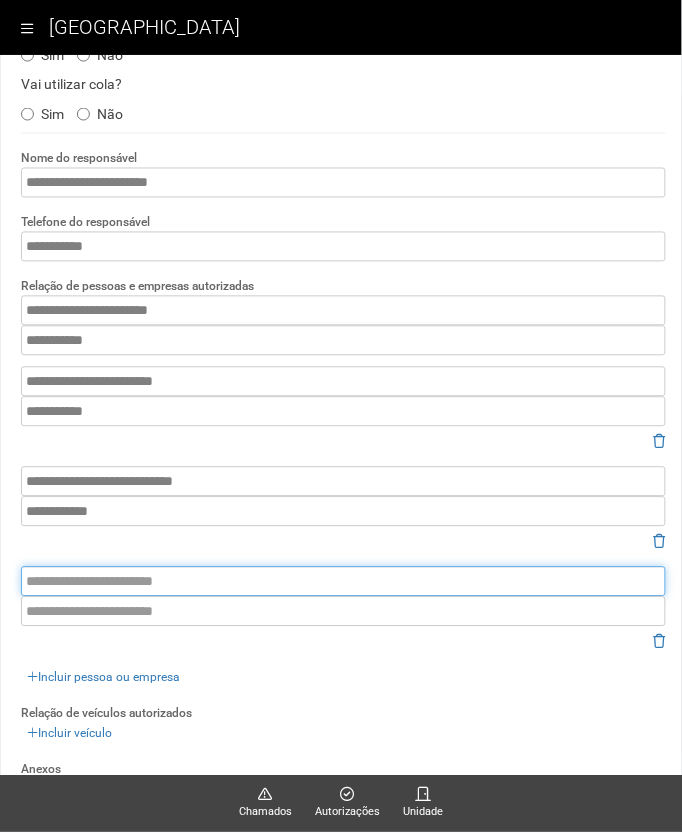 click at bounding box center (343, 582) 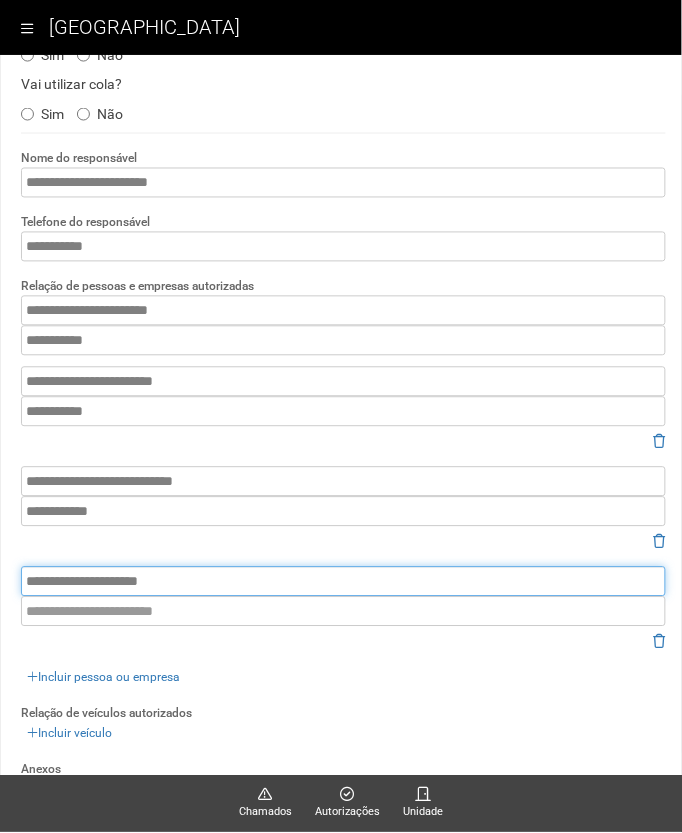 type on "**********" 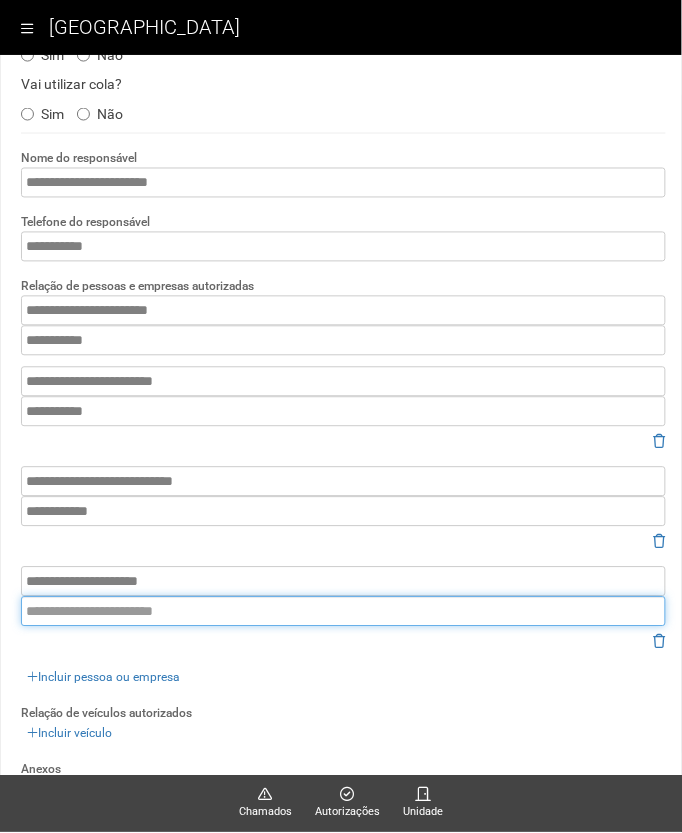 click at bounding box center (343, 612) 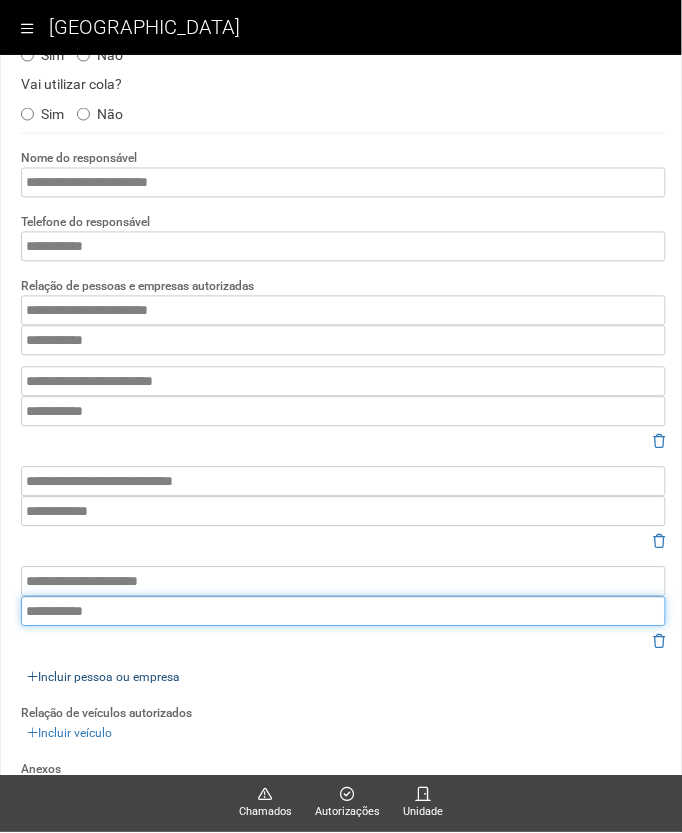 type on "**********" 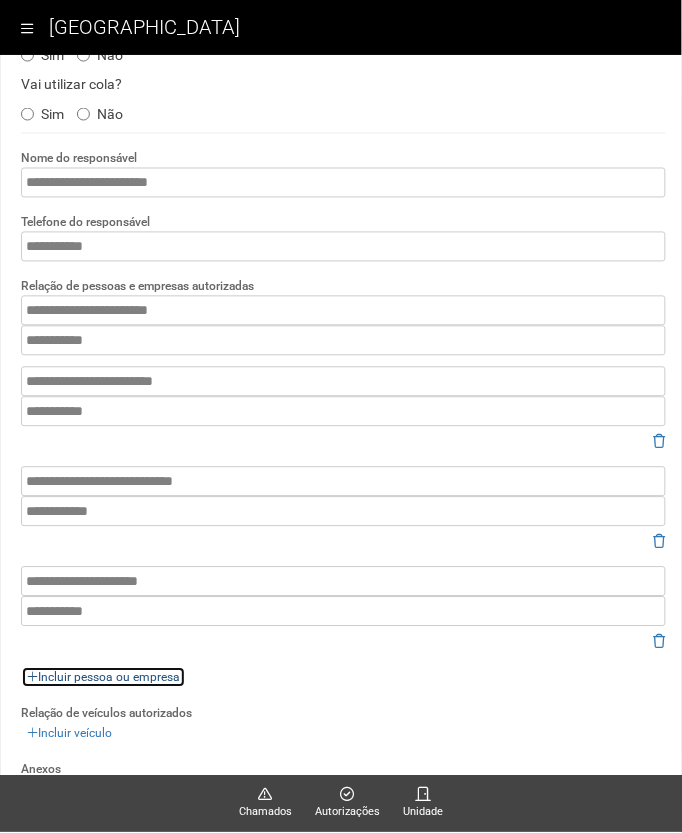 click on "Incluir pessoa ou empresa" at bounding box center [103, 678] 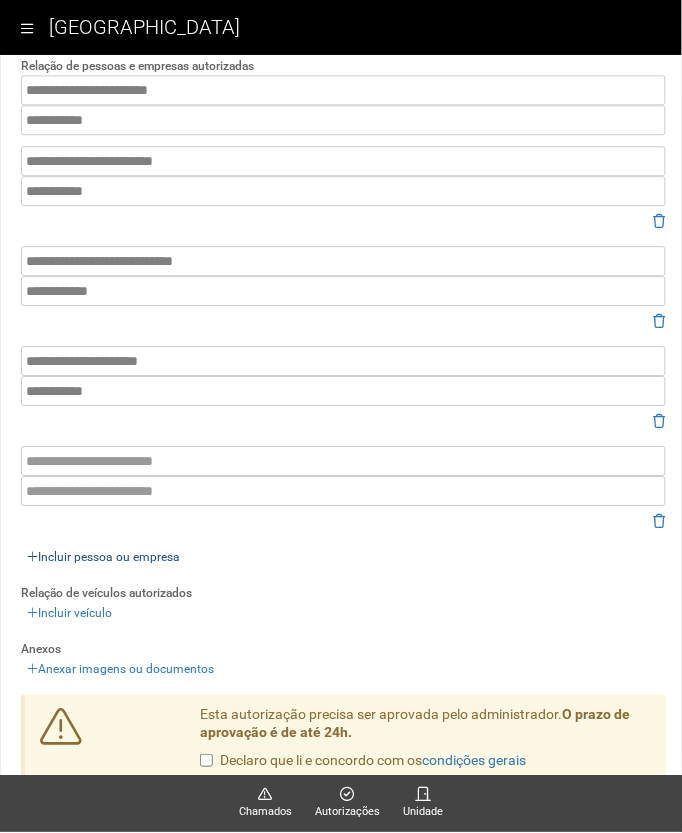 scroll, scrollTop: 666, scrollLeft: 0, axis: vertical 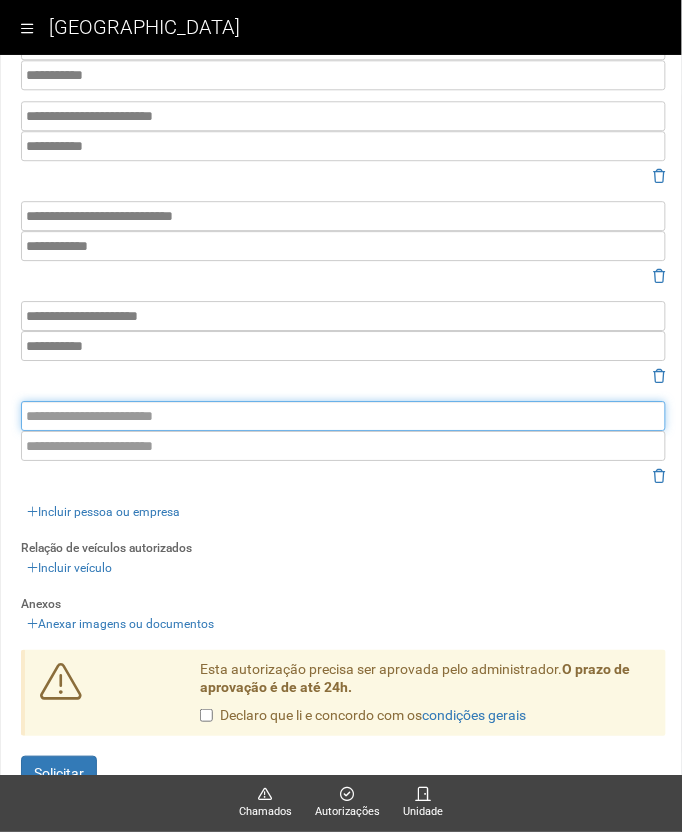 click at bounding box center [343, 416] 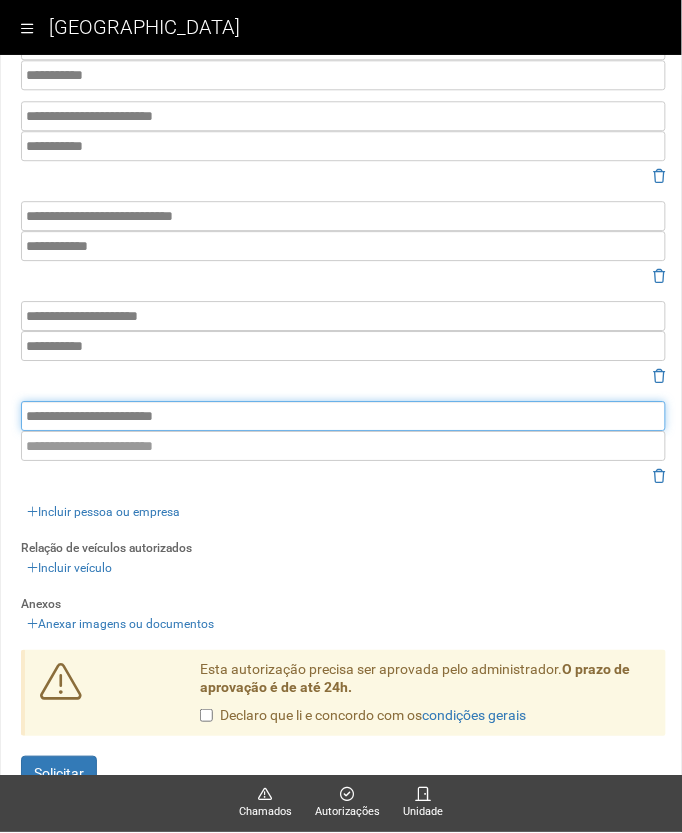 type on "**********" 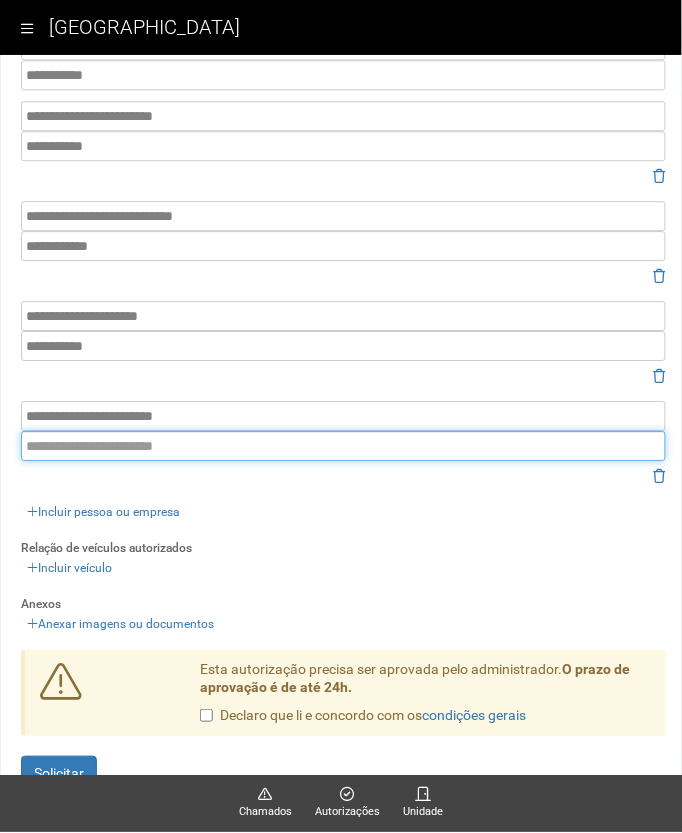 click at bounding box center (343, 446) 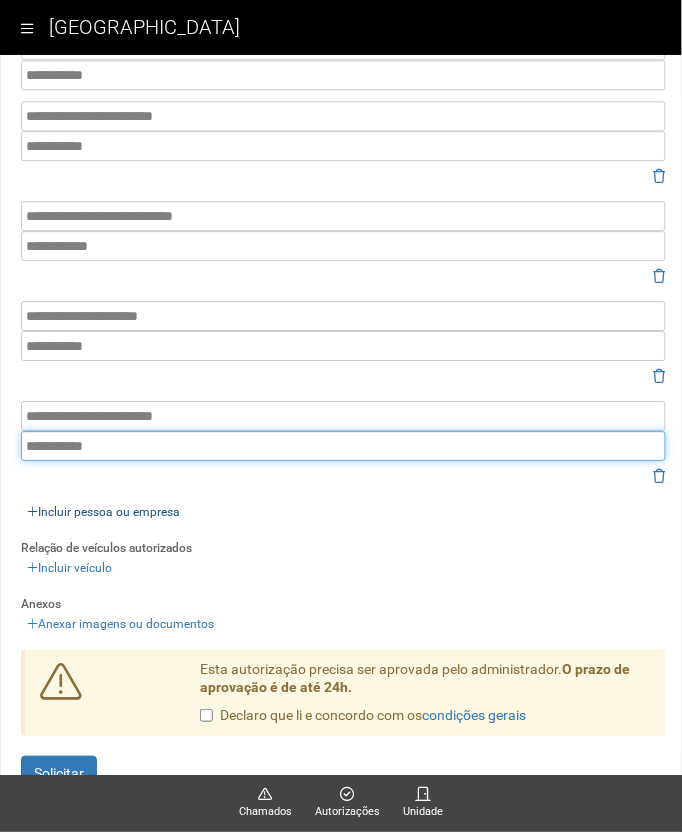 type on "**********" 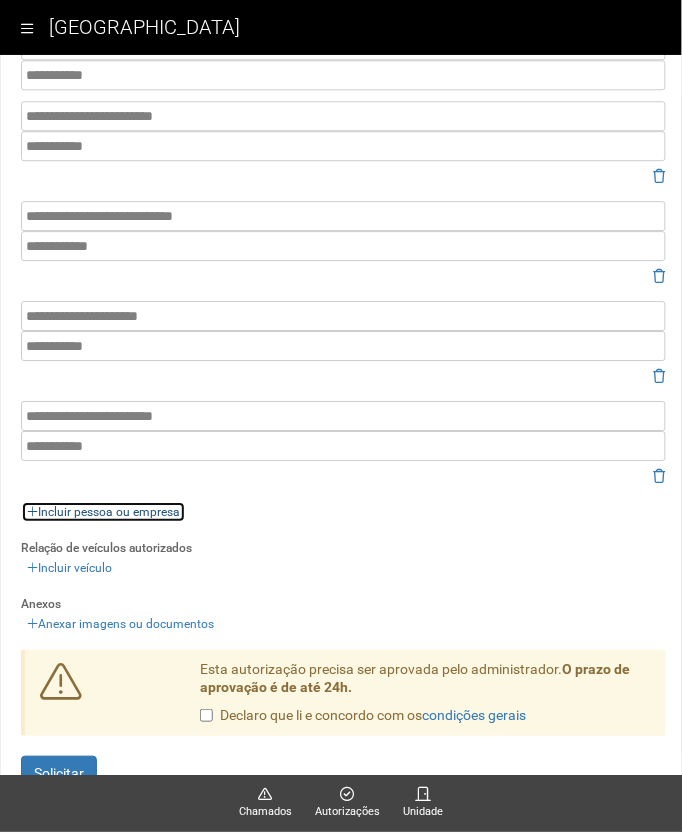 click on "Incluir pessoa ou empresa" at bounding box center [103, 512] 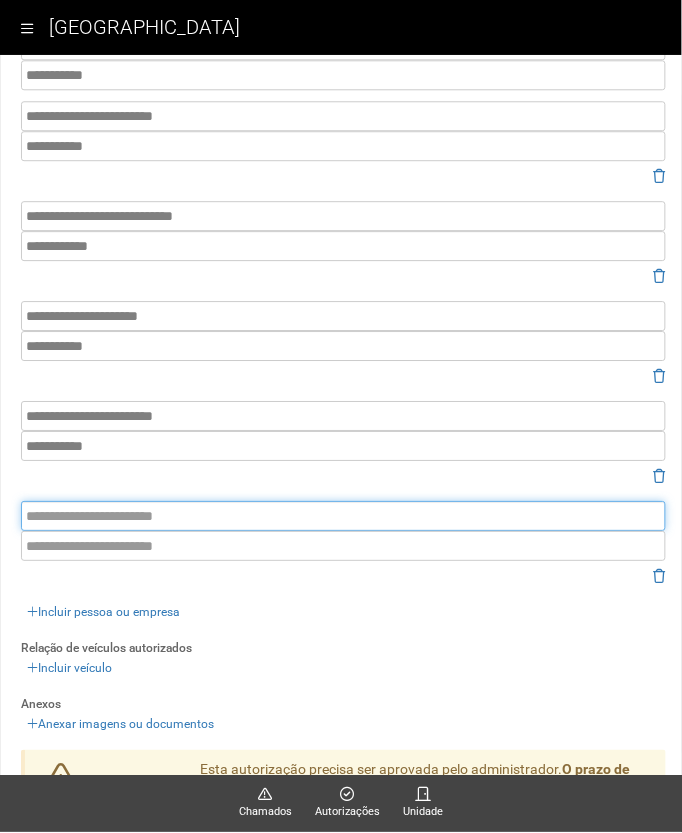 click at bounding box center (343, 516) 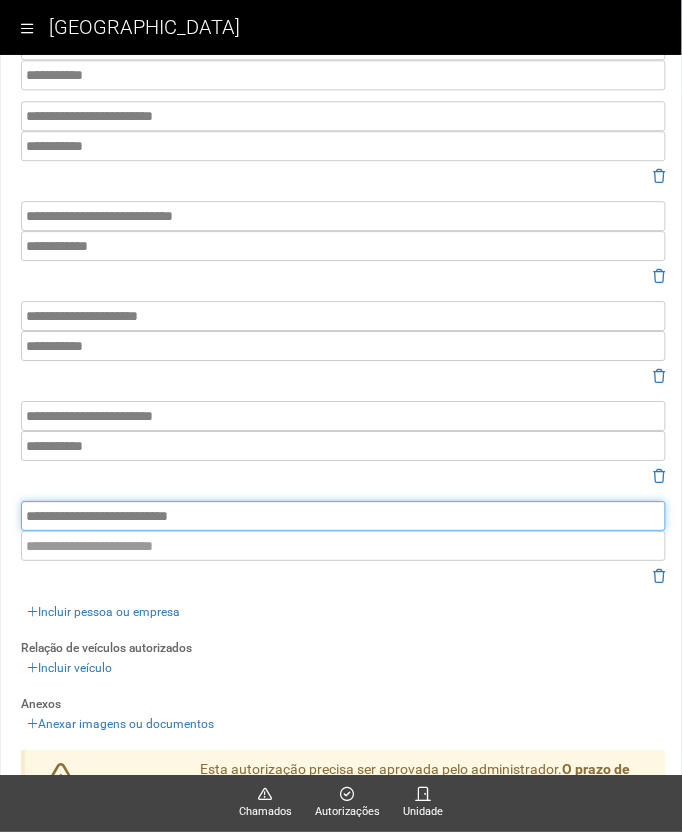 type on "**********" 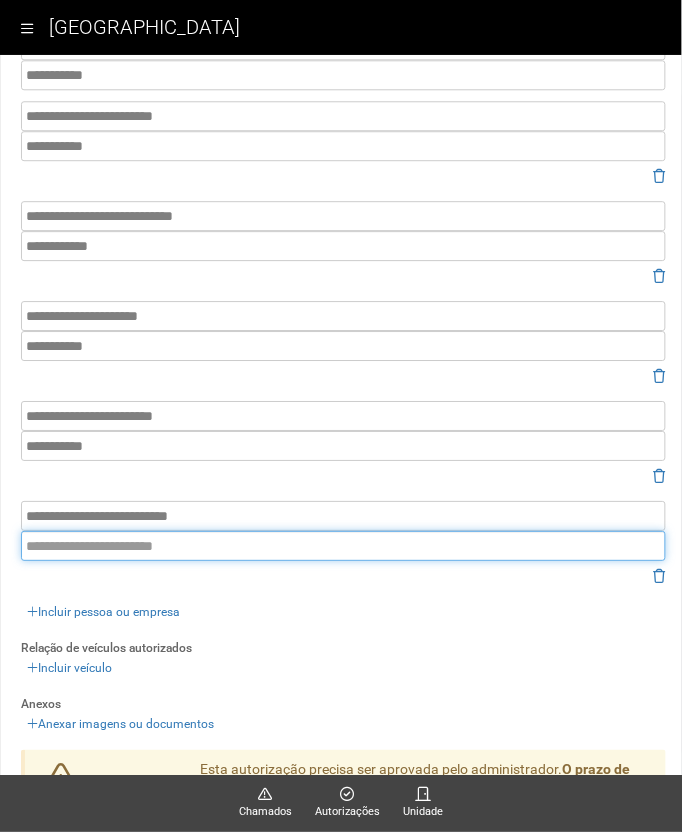 click at bounding box center [343, 546] 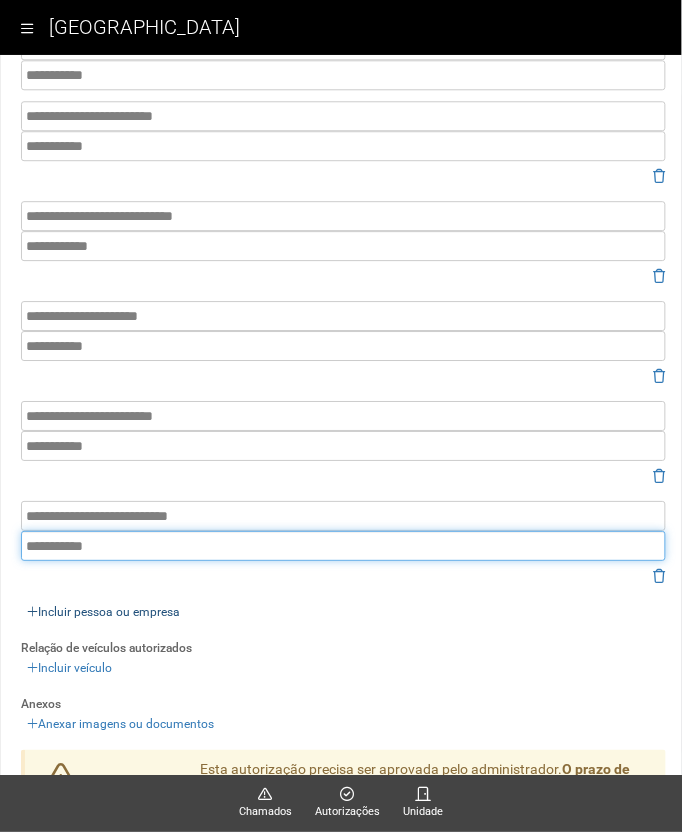 type on "**********" 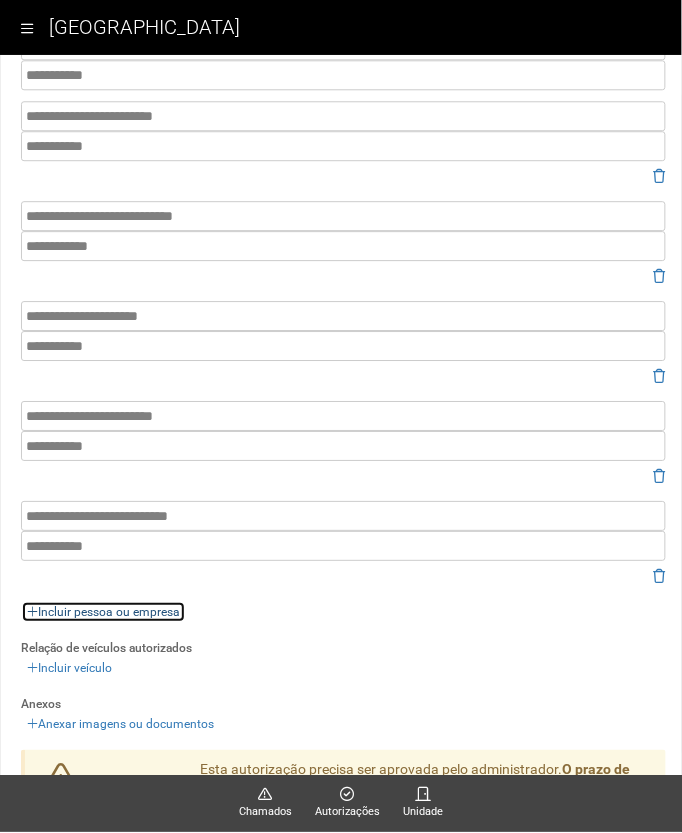 click on "Incluir pessoa ou empresa" at bounding box center [103, 612] 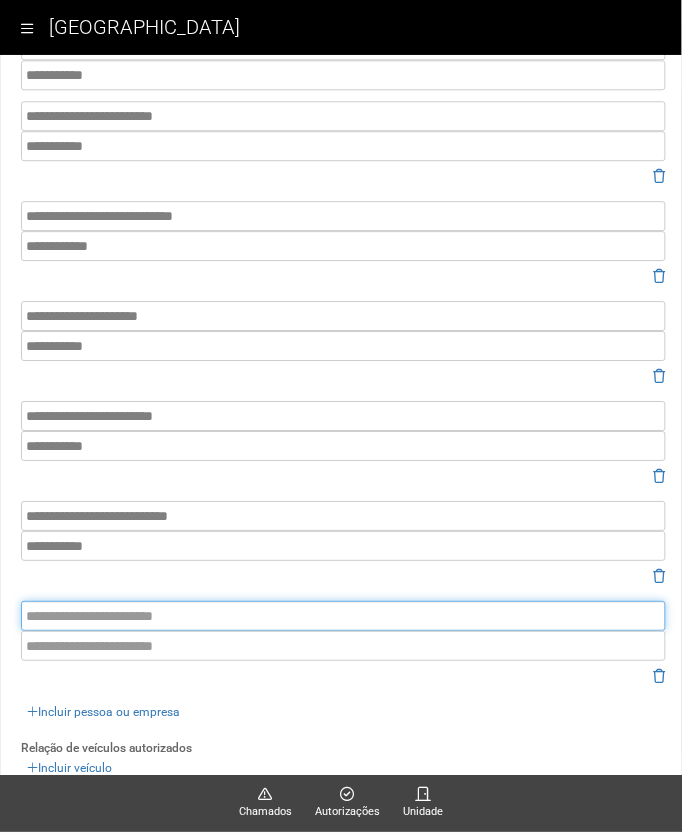 click at bounding box center (343, 616) 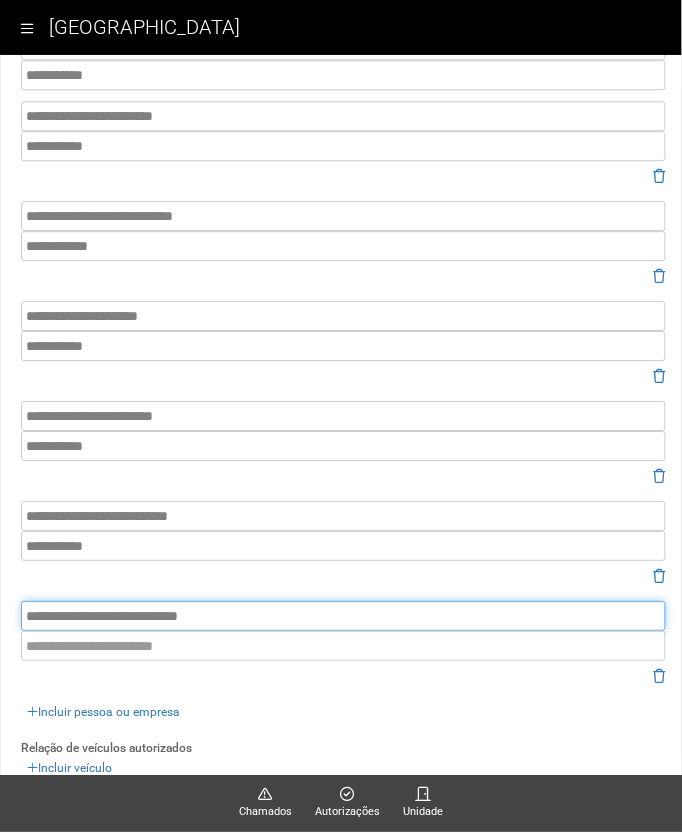 type on "**********" 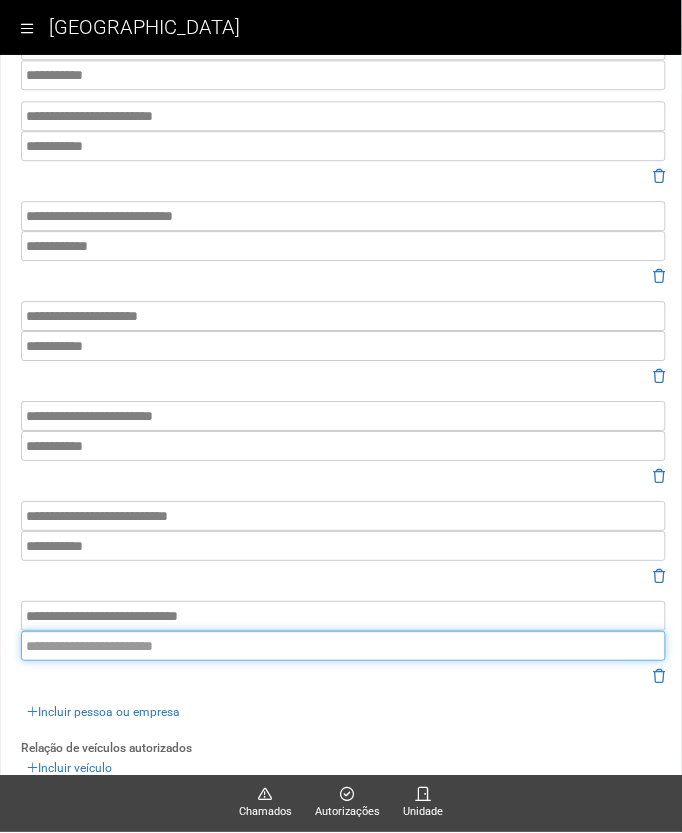 click at bounding box center [343, 646] 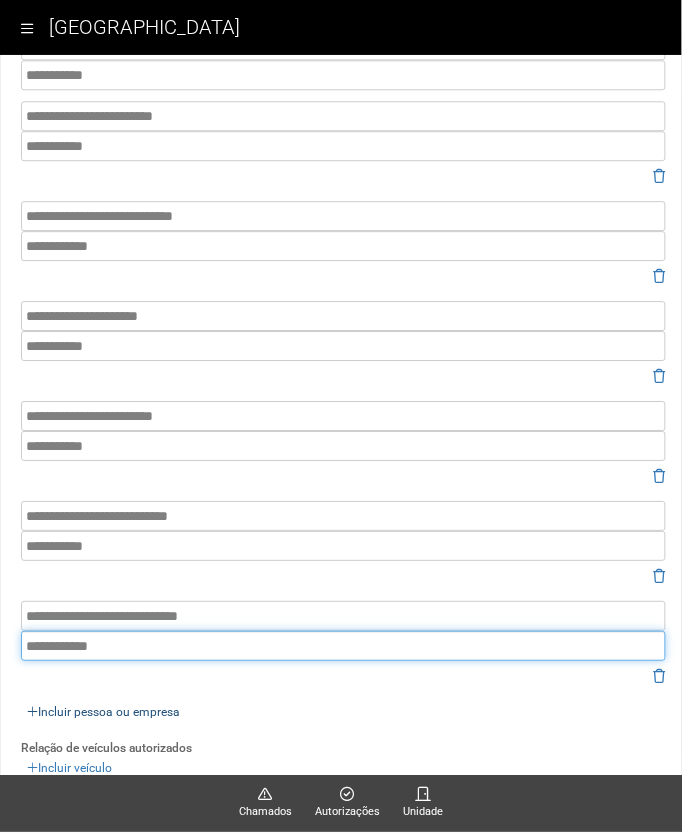 type on "**********" 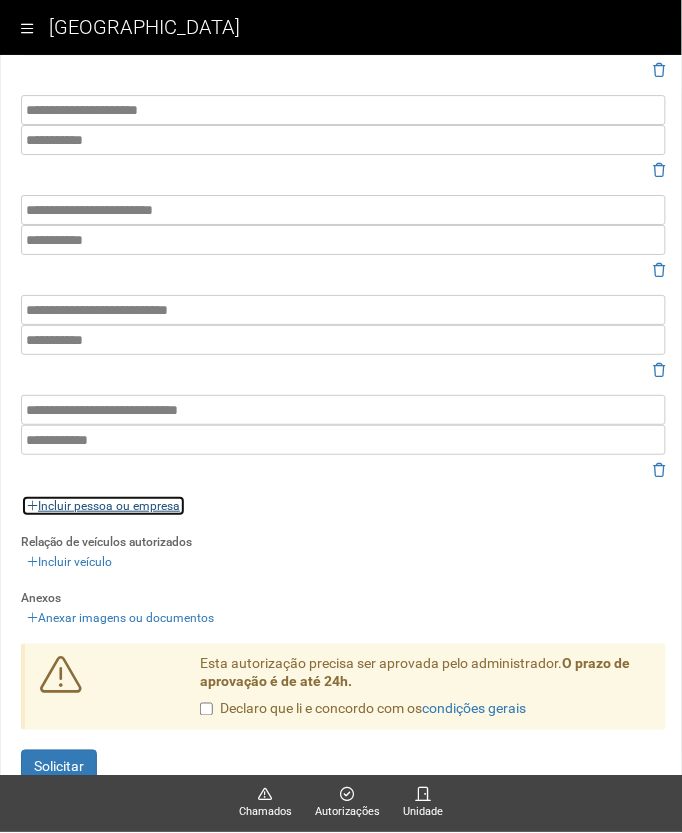 scroll, scrollTop: 876, scrollLeft: 0, axis: vertical 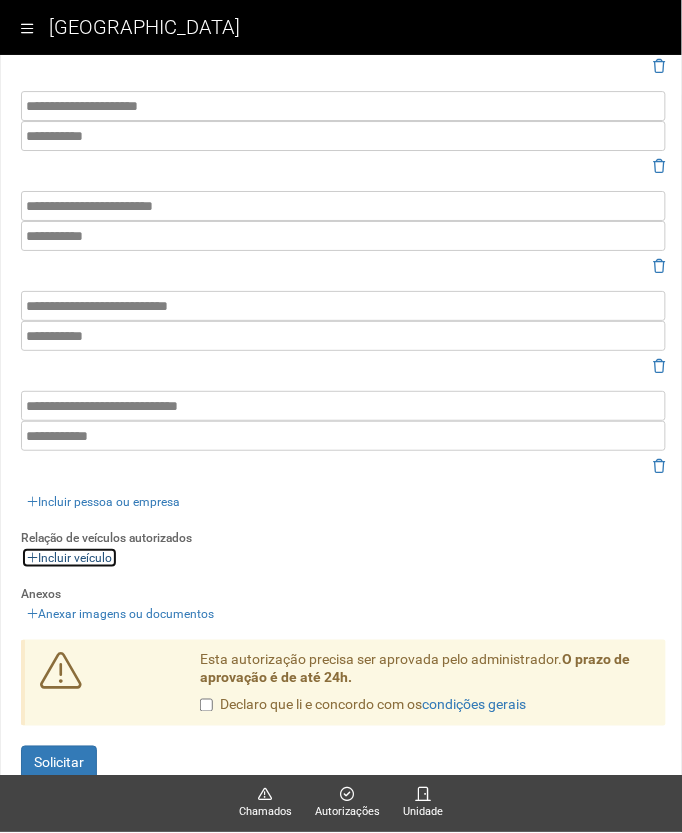 click on "Incluir veículo" at bounding box center [69, 558] 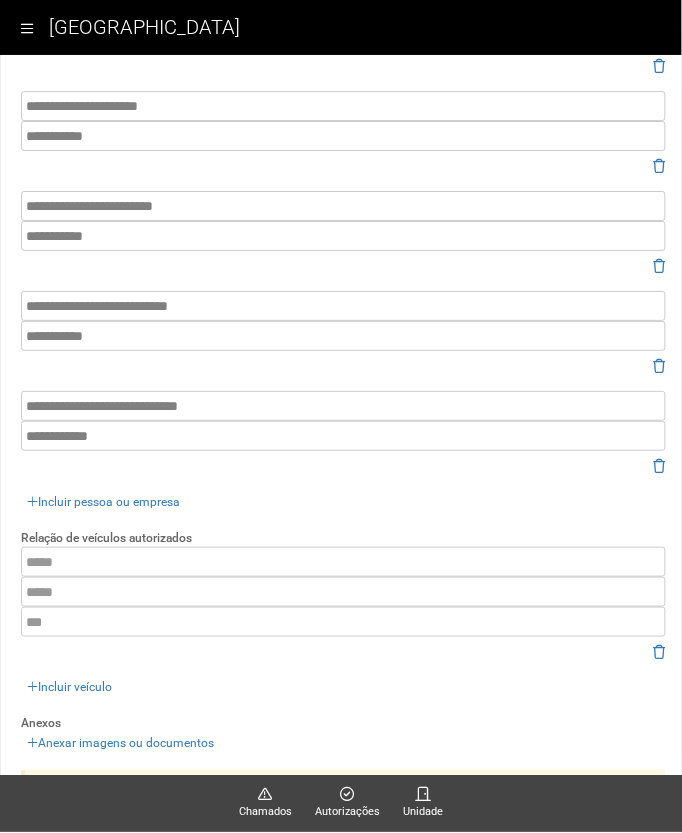 click on "Relação de veículos autorizados
Incluir veículo" at bounding box center [343, 613] 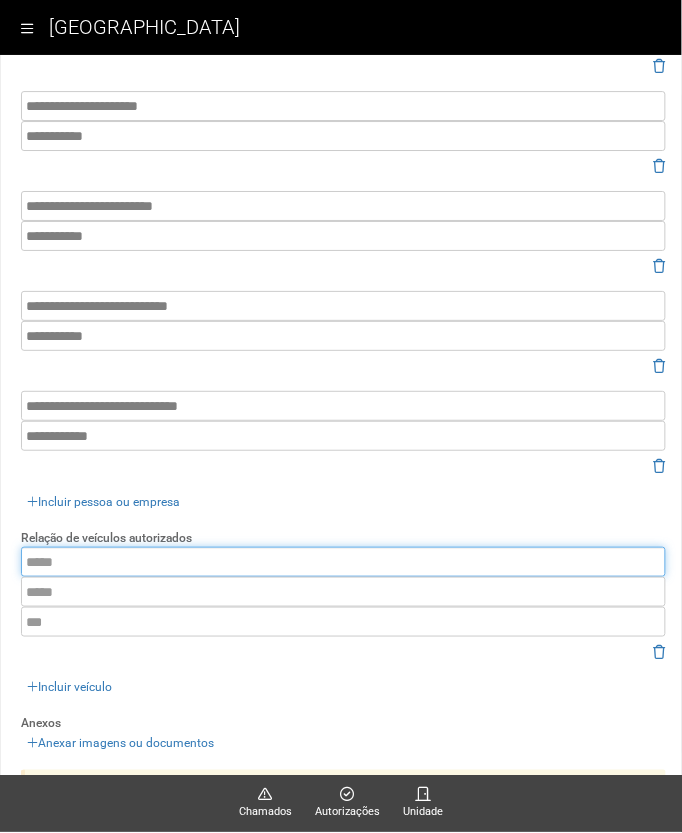 click at bounding box center [343, 562] 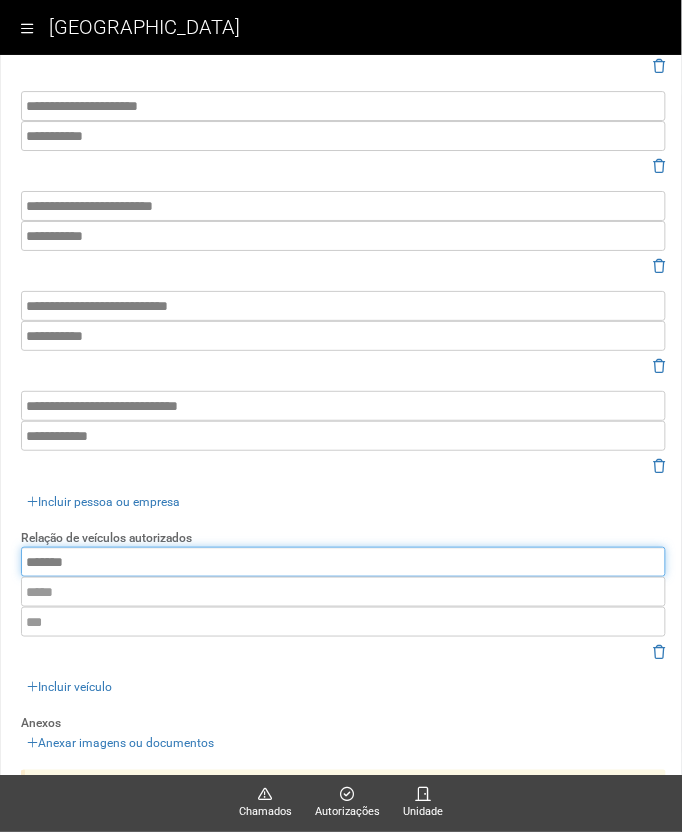 type on "*******" 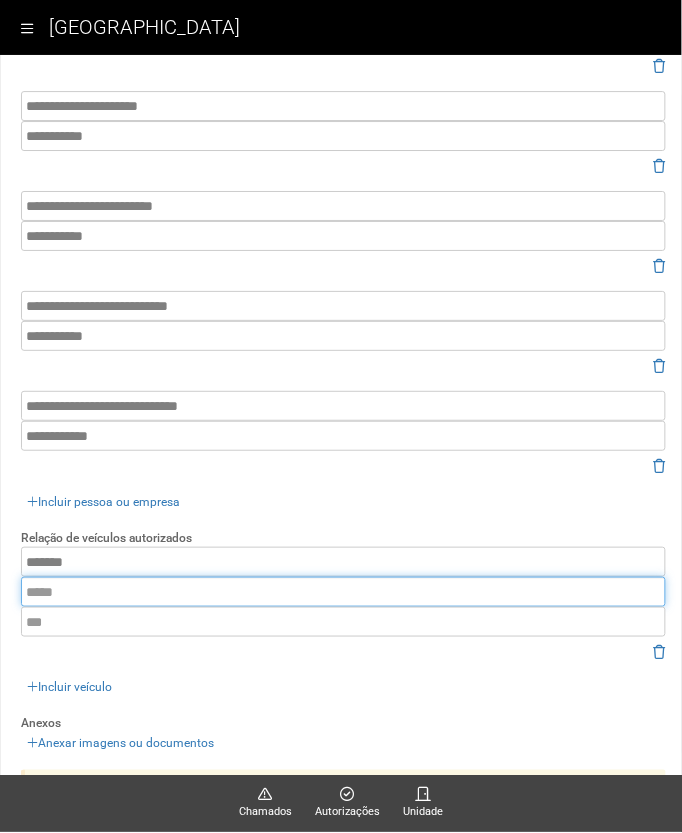 click at bounding box center [343, 592] 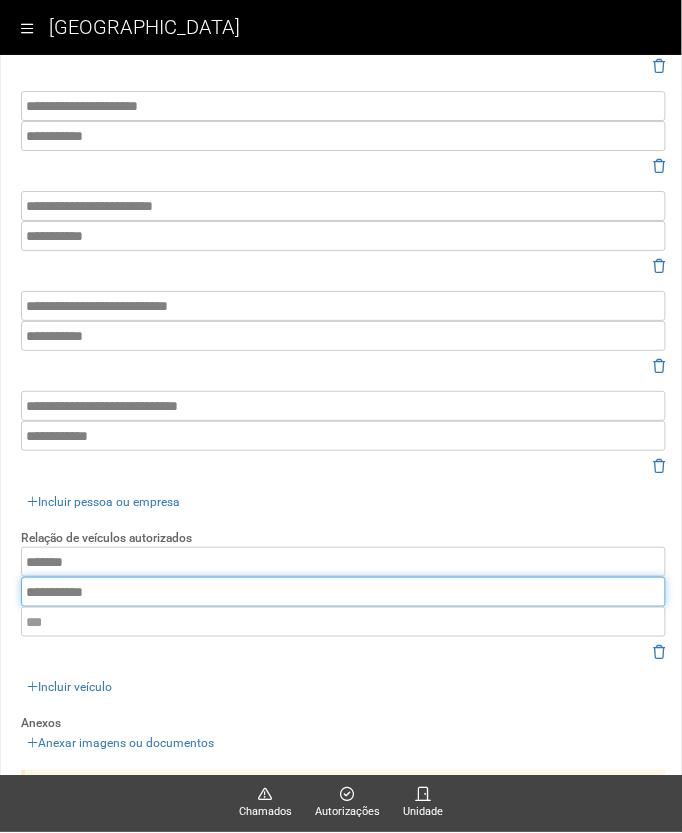 type on "**********" 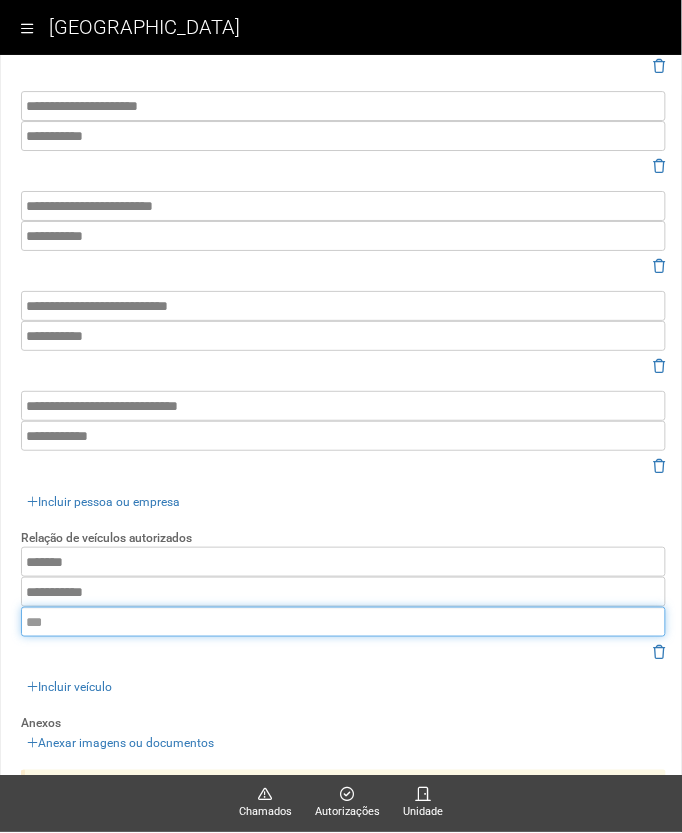 click at bounding box center (343, 622) 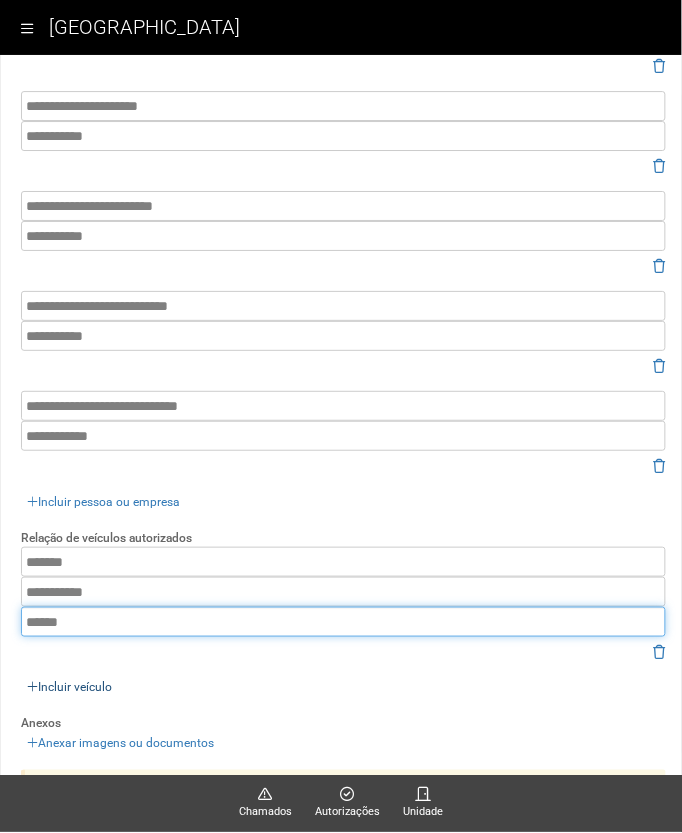 type on "******" 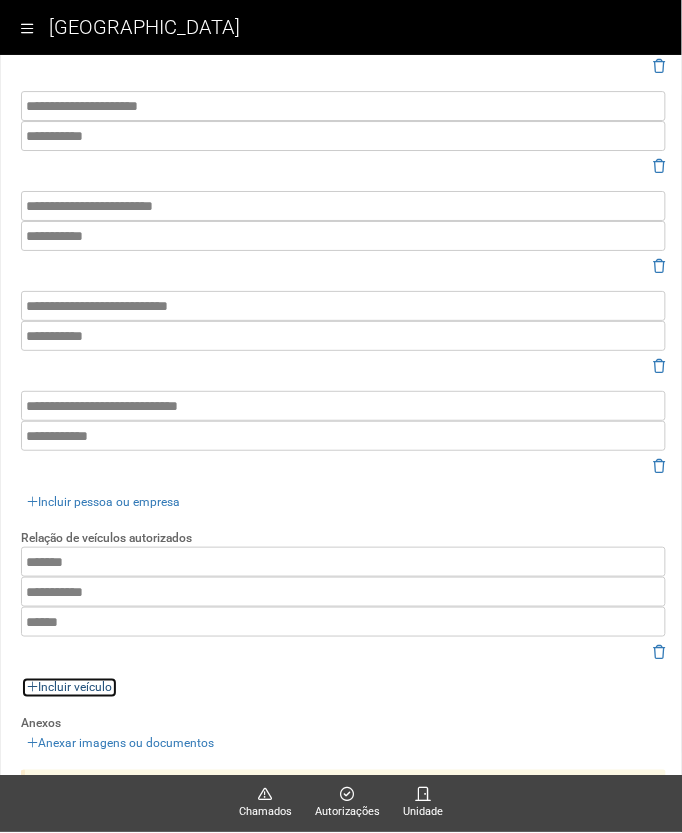 click on "Incluir veículo" at bounding box center [69, 688] 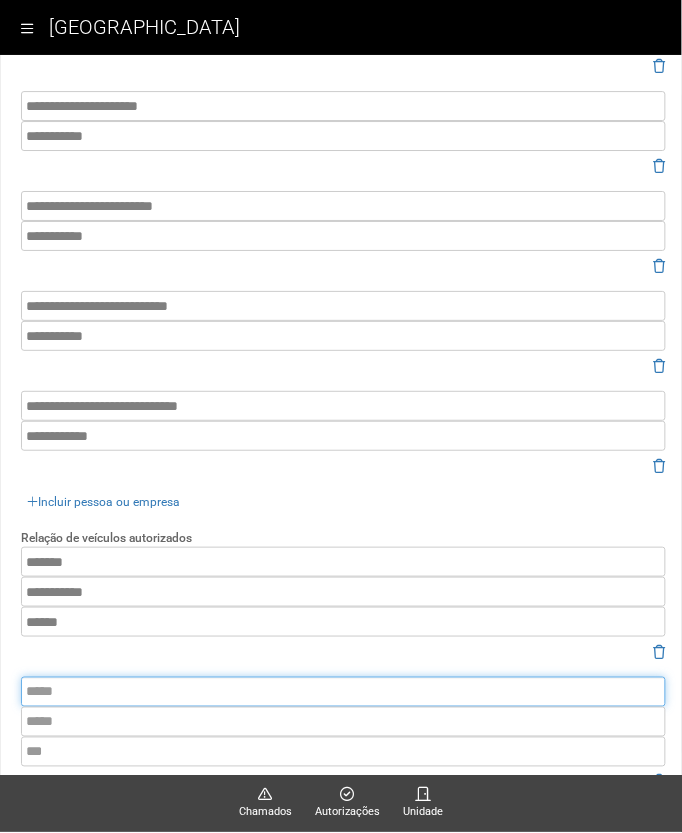 click at bounding box center (343, 692) 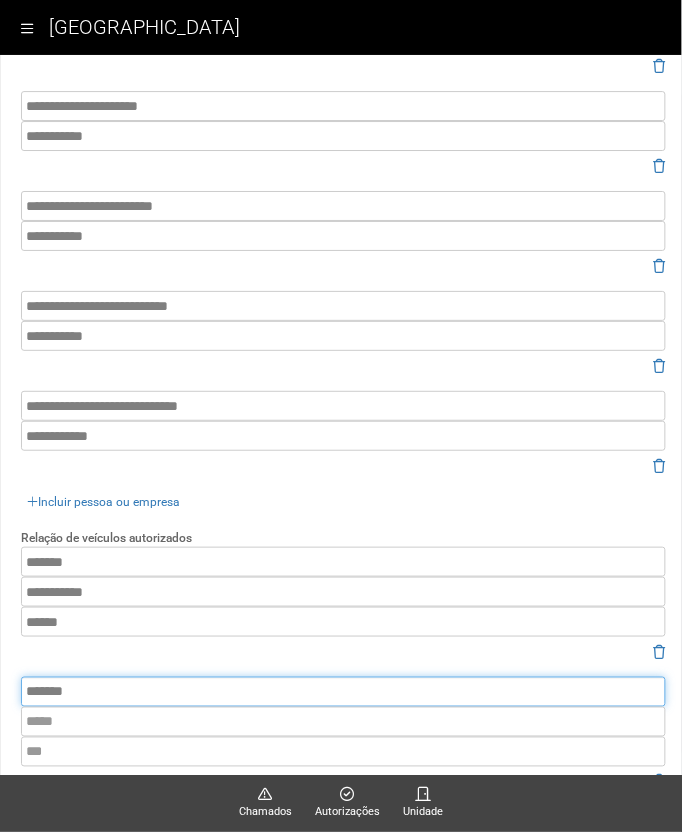 type on "*******" 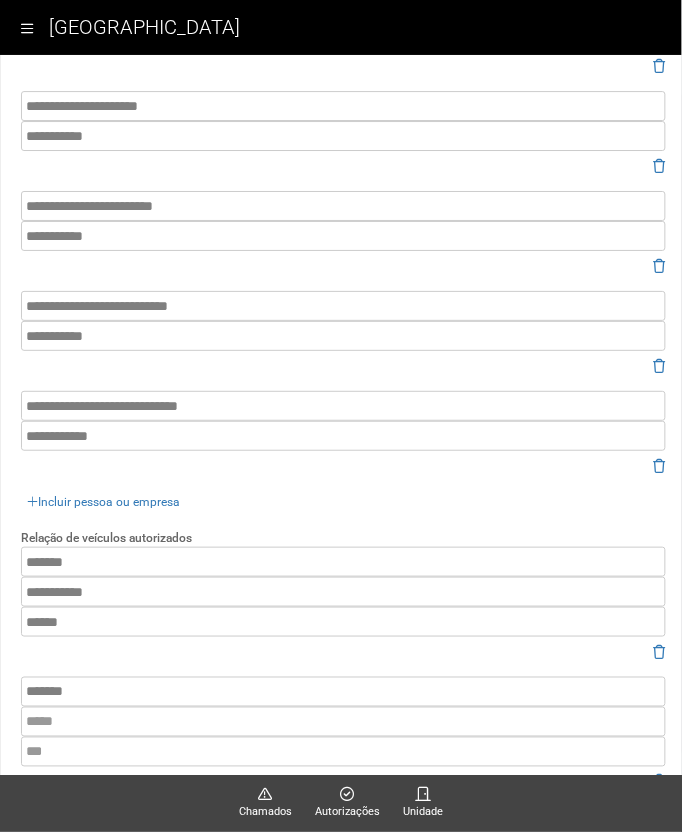 click at bounding box center [343, 722] 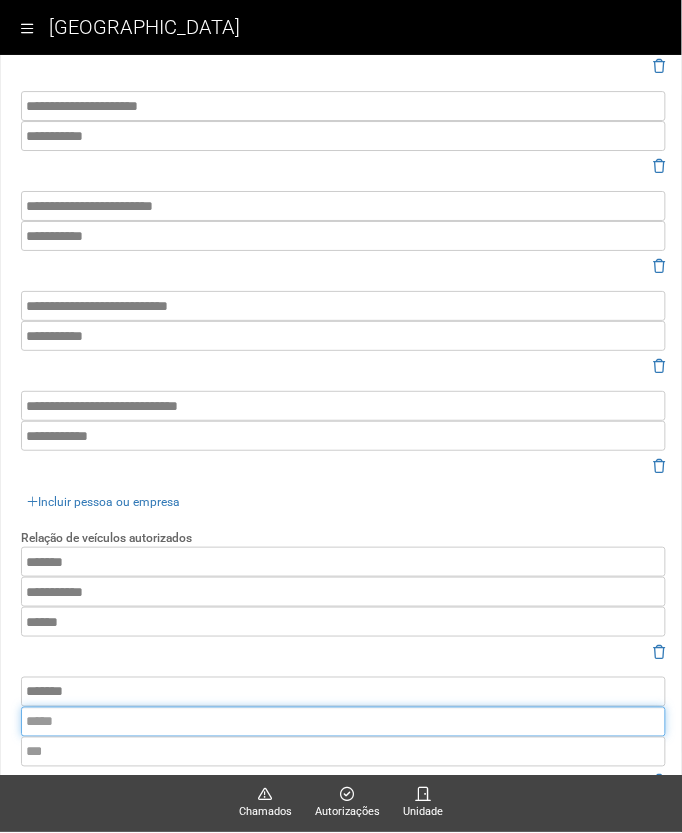 drag, startPoint x: 40, startPoint y: 692, endPoint x: 41, endPoint y: 672, distance: 20.024984 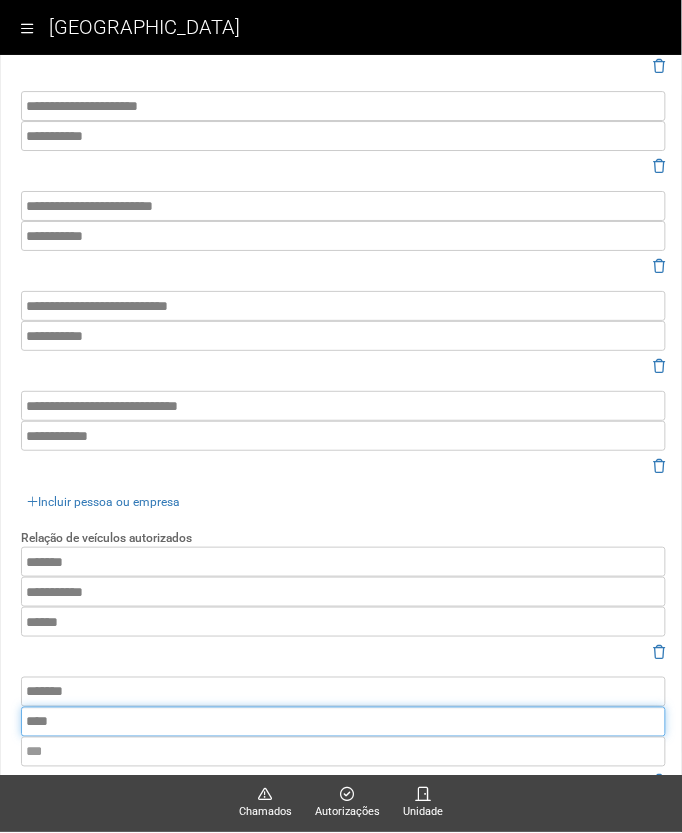 type on "****" 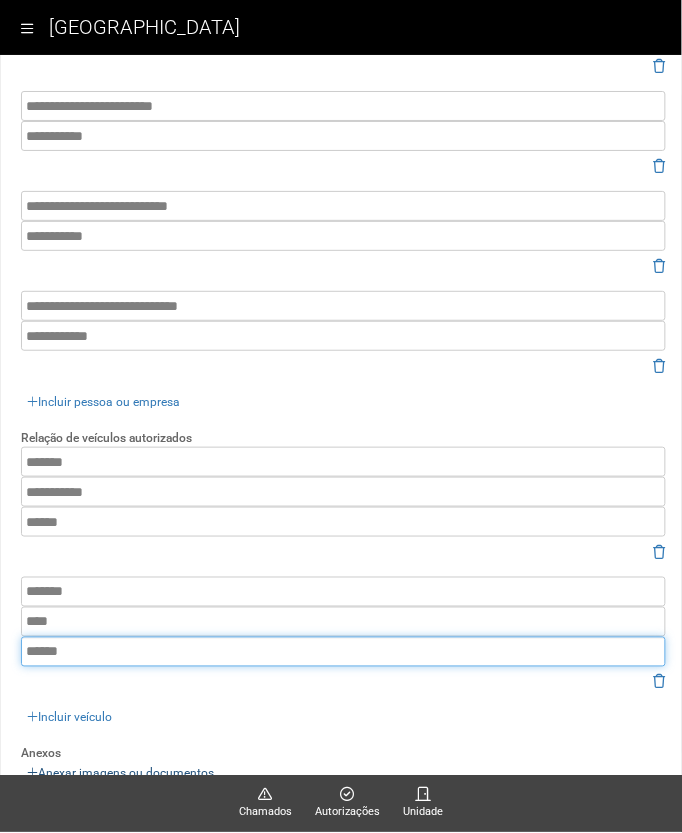 scroll, scrollTop: 1136, scrollLeft: 0, axis: vertical 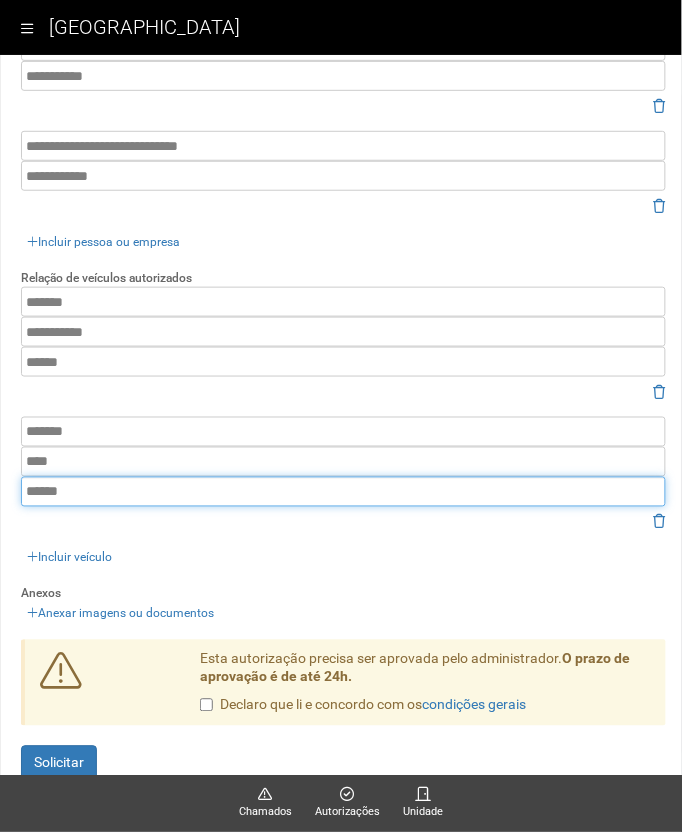 type on "******" 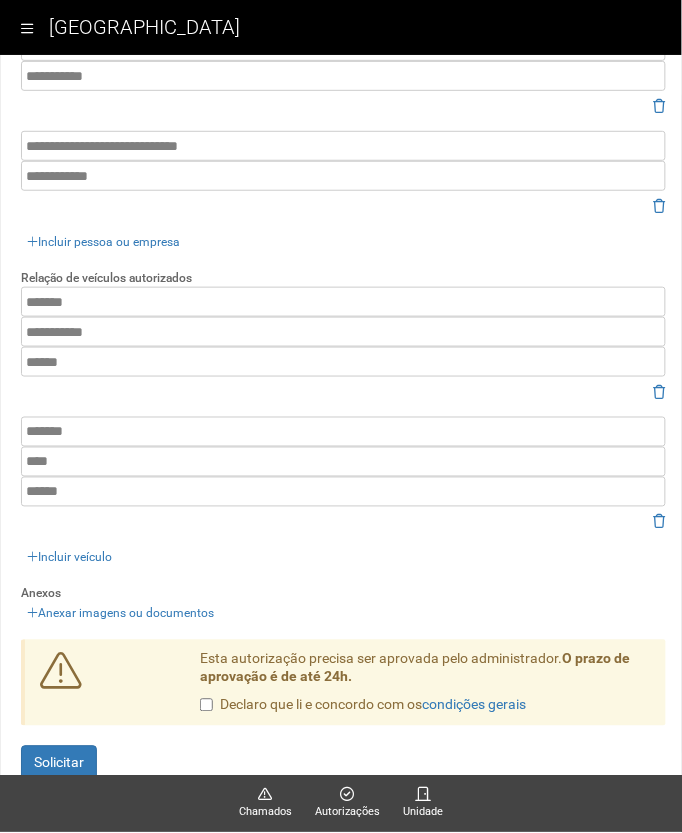click on "**********" at bounding box center (343, 428) 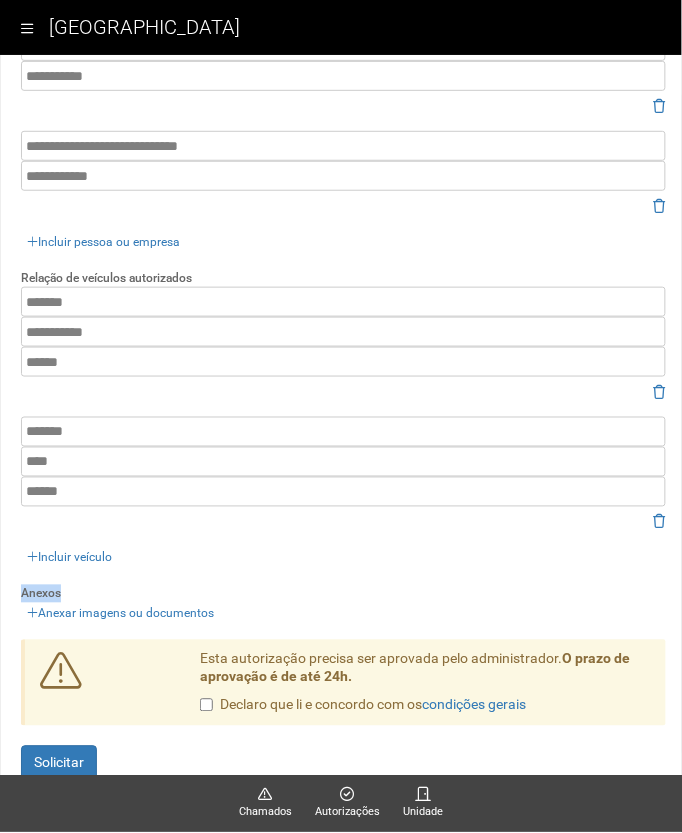 click on "**********" at bounding box center [343, 428] 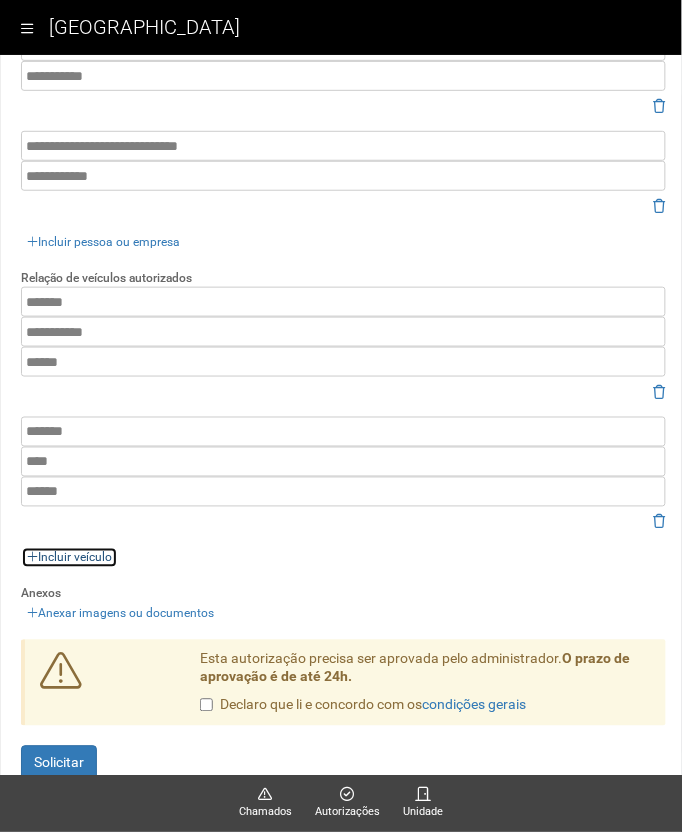 click on "Incluir veículo" at bounding box center (69, 558) 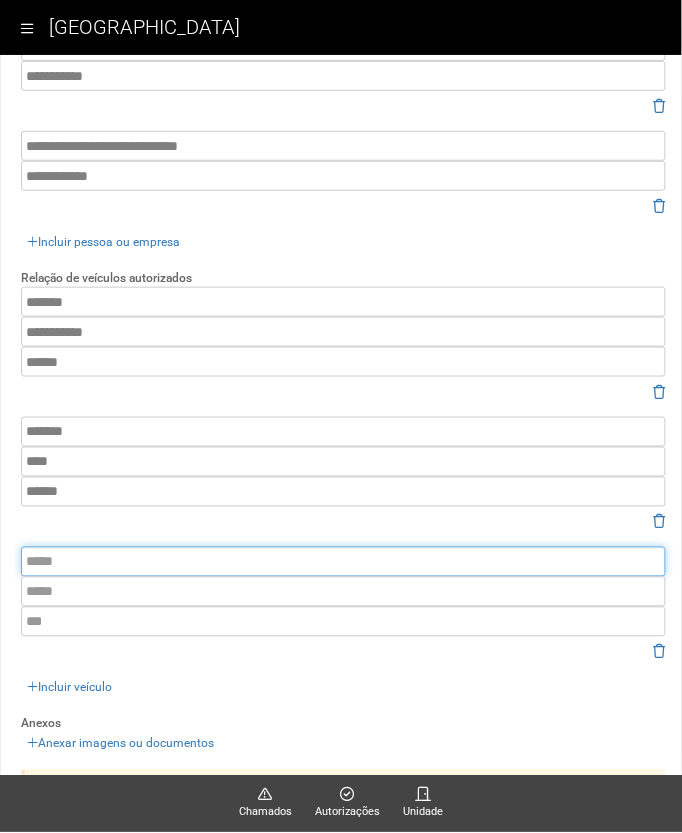 click at bounding box center [343, 562] 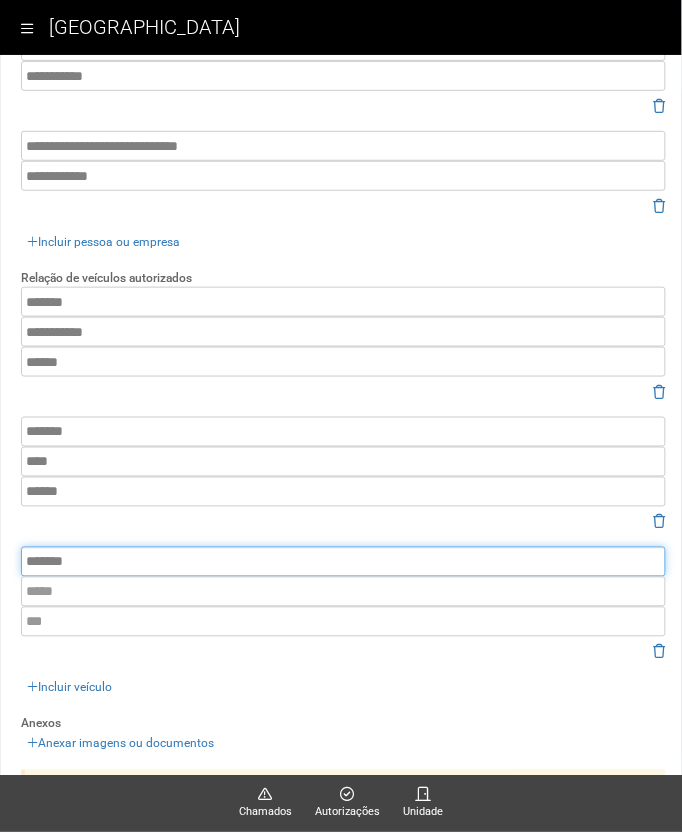 type on "*******" 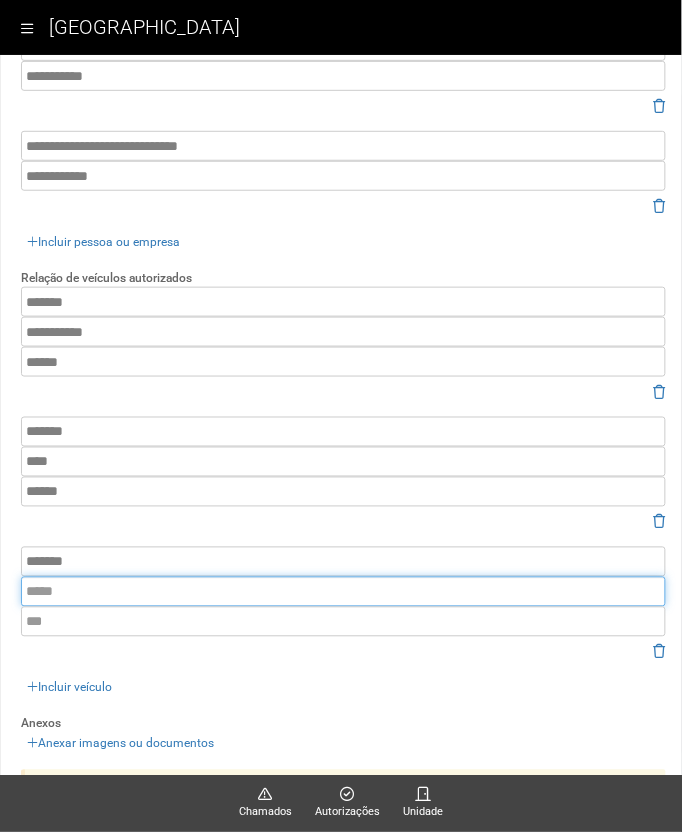 click at bounding box center [343, 592] 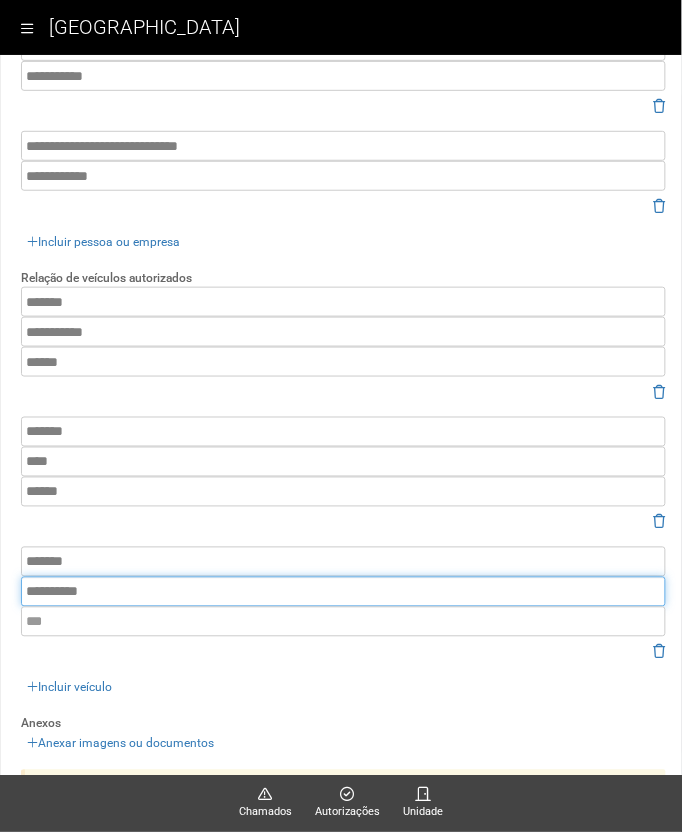 type on "**********" 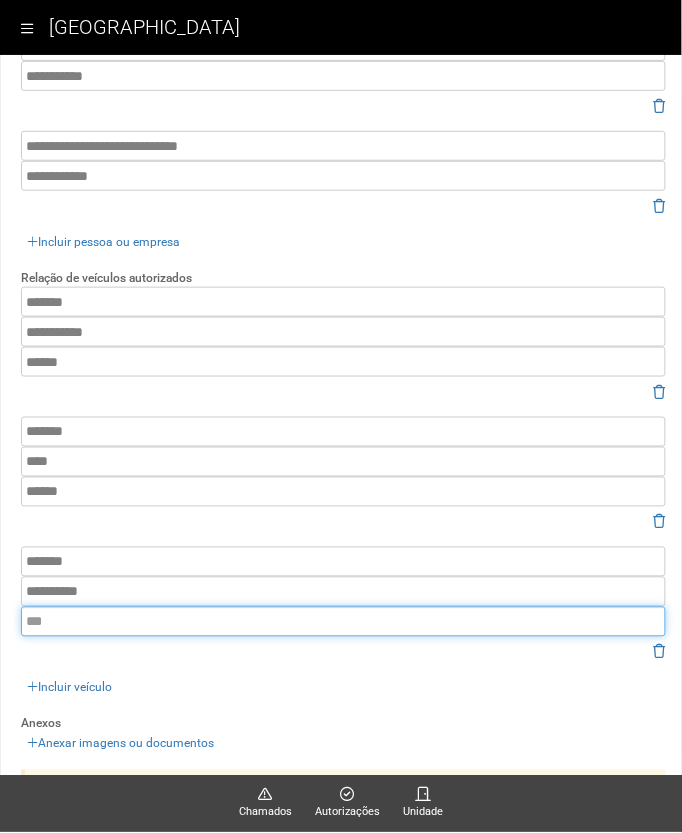 click at bounding box center [343, 622] 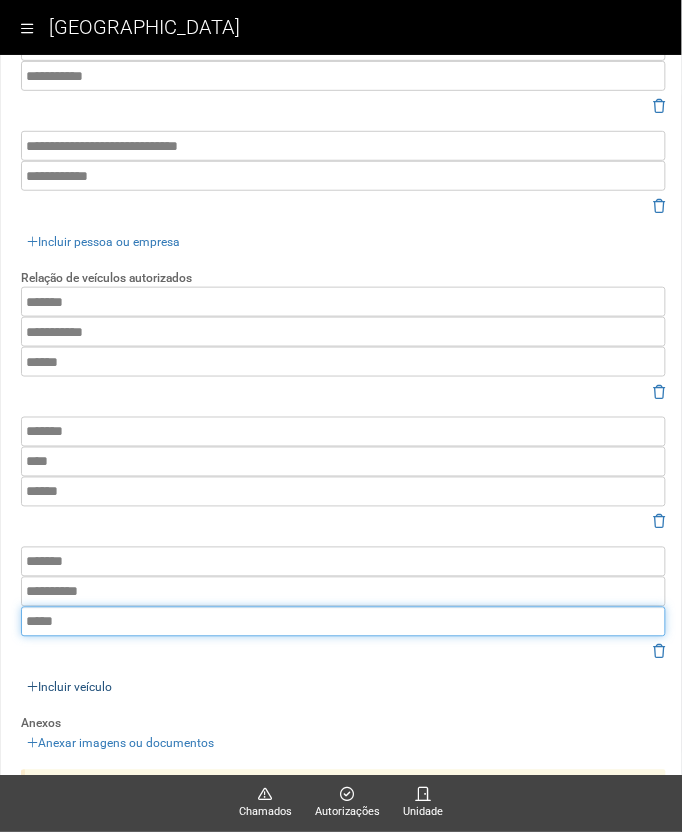 type on "*****" 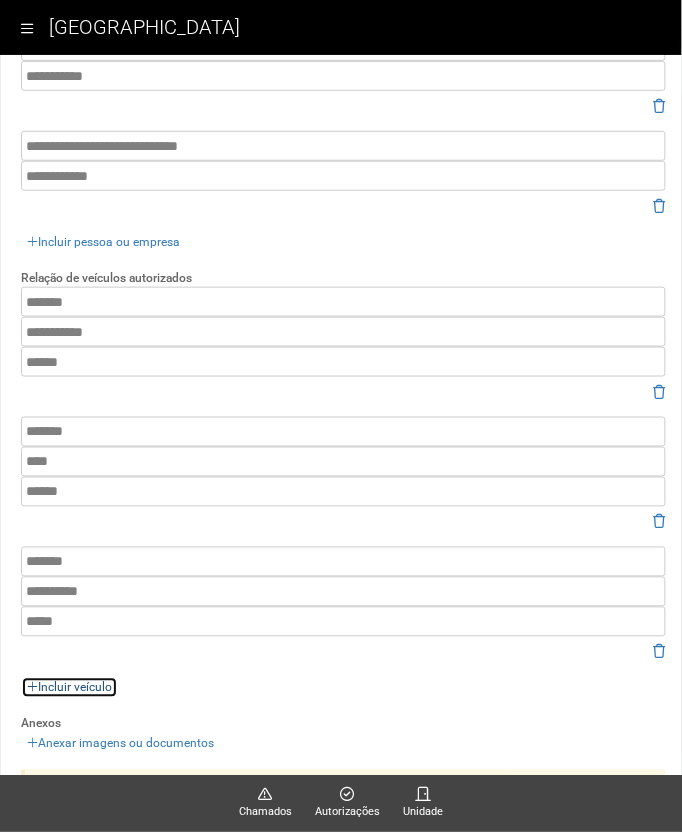 click on "Incluir veículo" at bounding box center (69, 688) 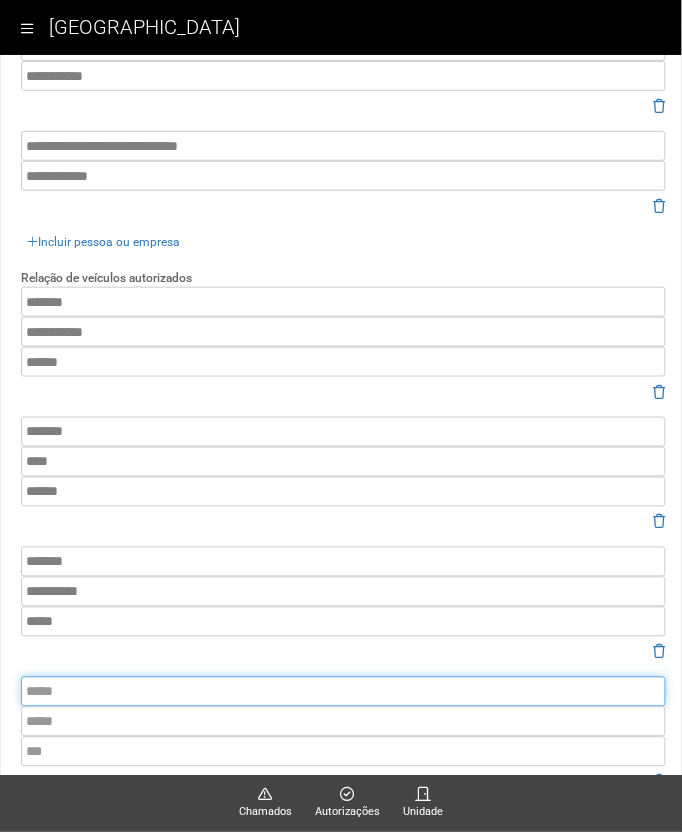 click at bounding box center (343, 692) 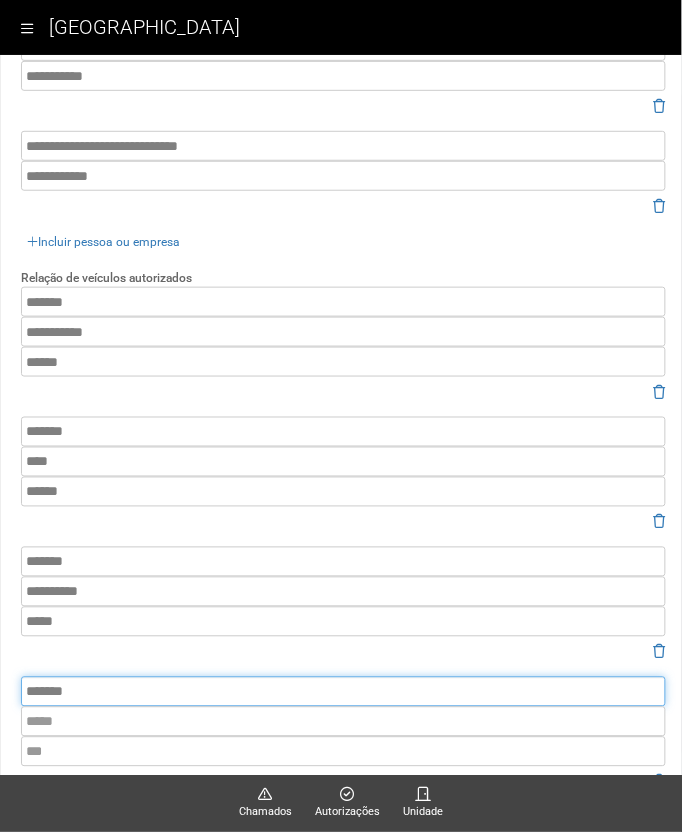 type on "*******" 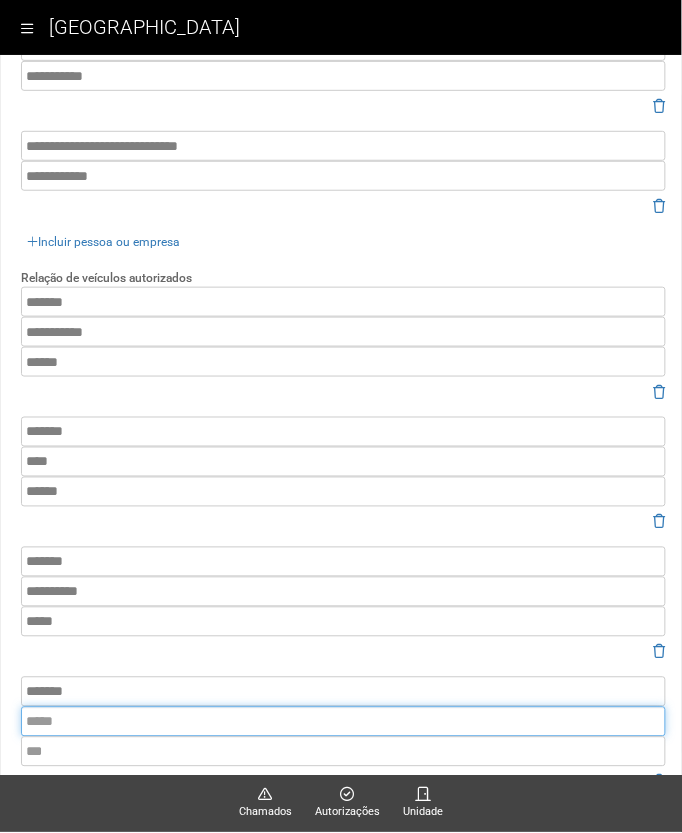 click at bounding box center (343, 722) 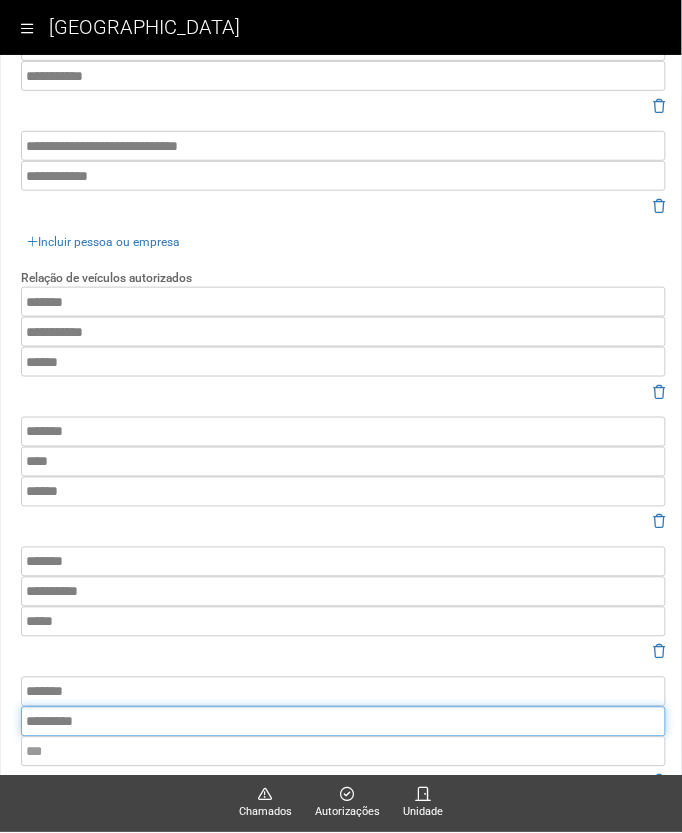 type on "*******" 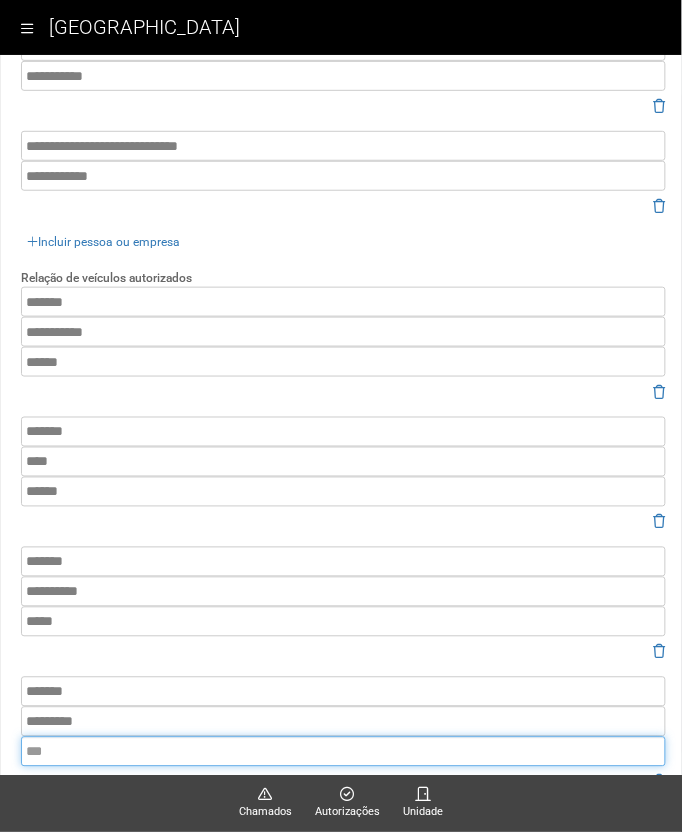 click at bounding box center (343, 752) 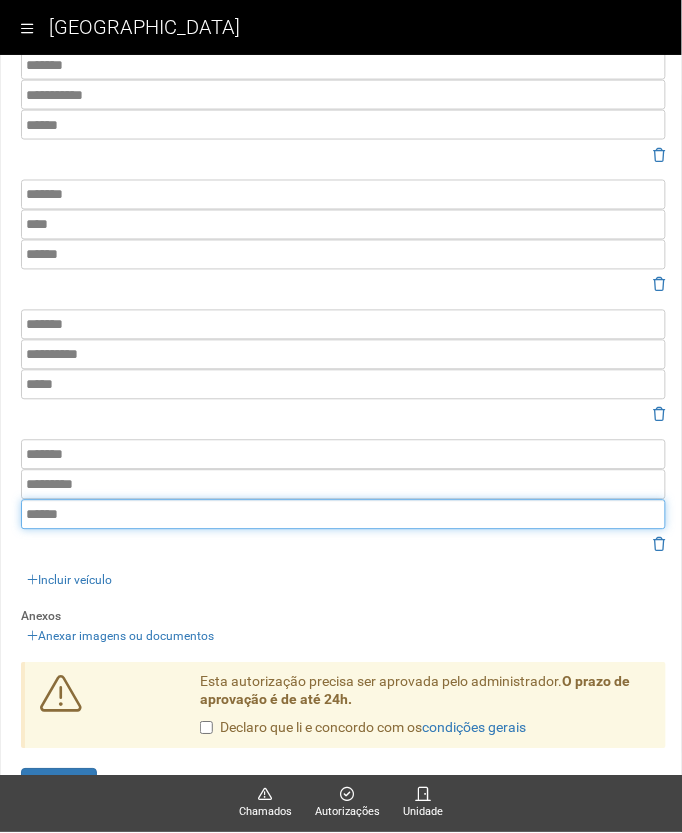 scroll, scrollTop: 1396, scrollLeft: 0, axis: vertical 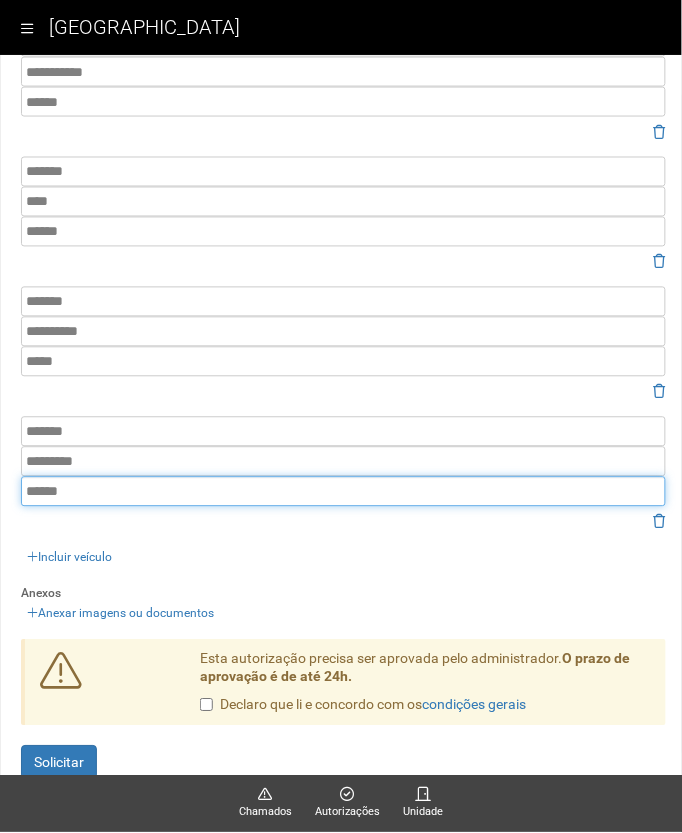 type on "******" 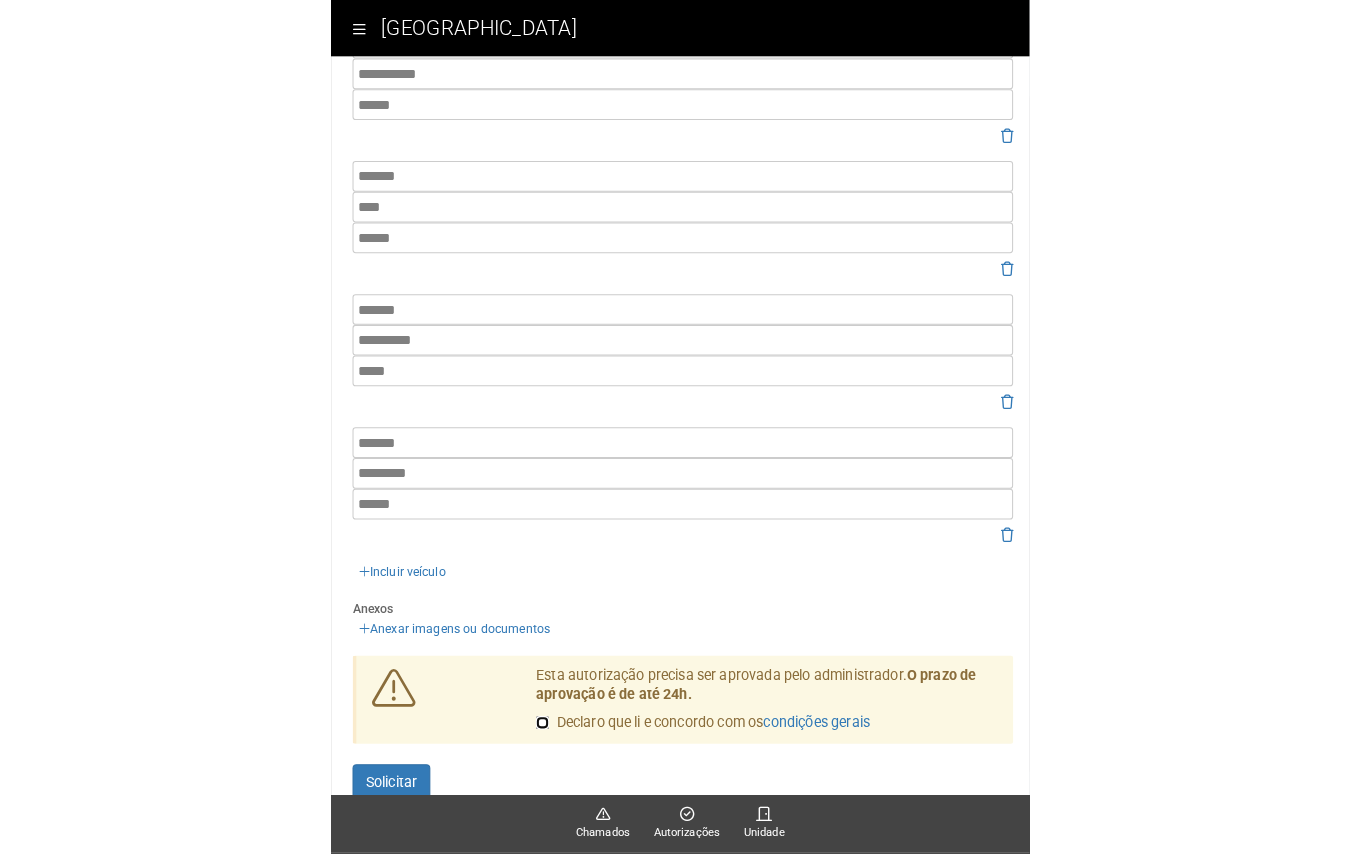 scroll, scrollTop: 30, scrollLeft: 0, axis: vertical 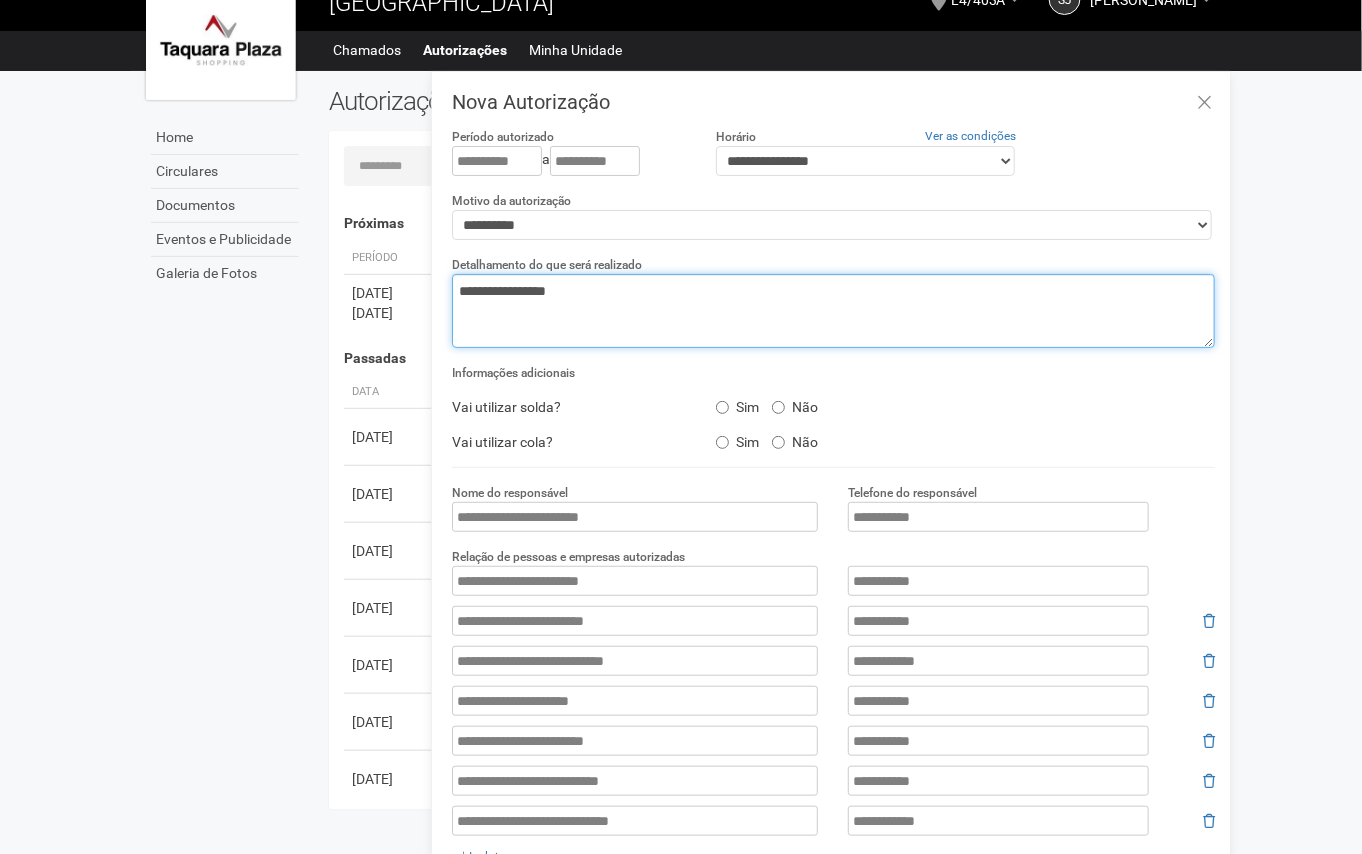 click on "**********" at bounding box center (833, 311) 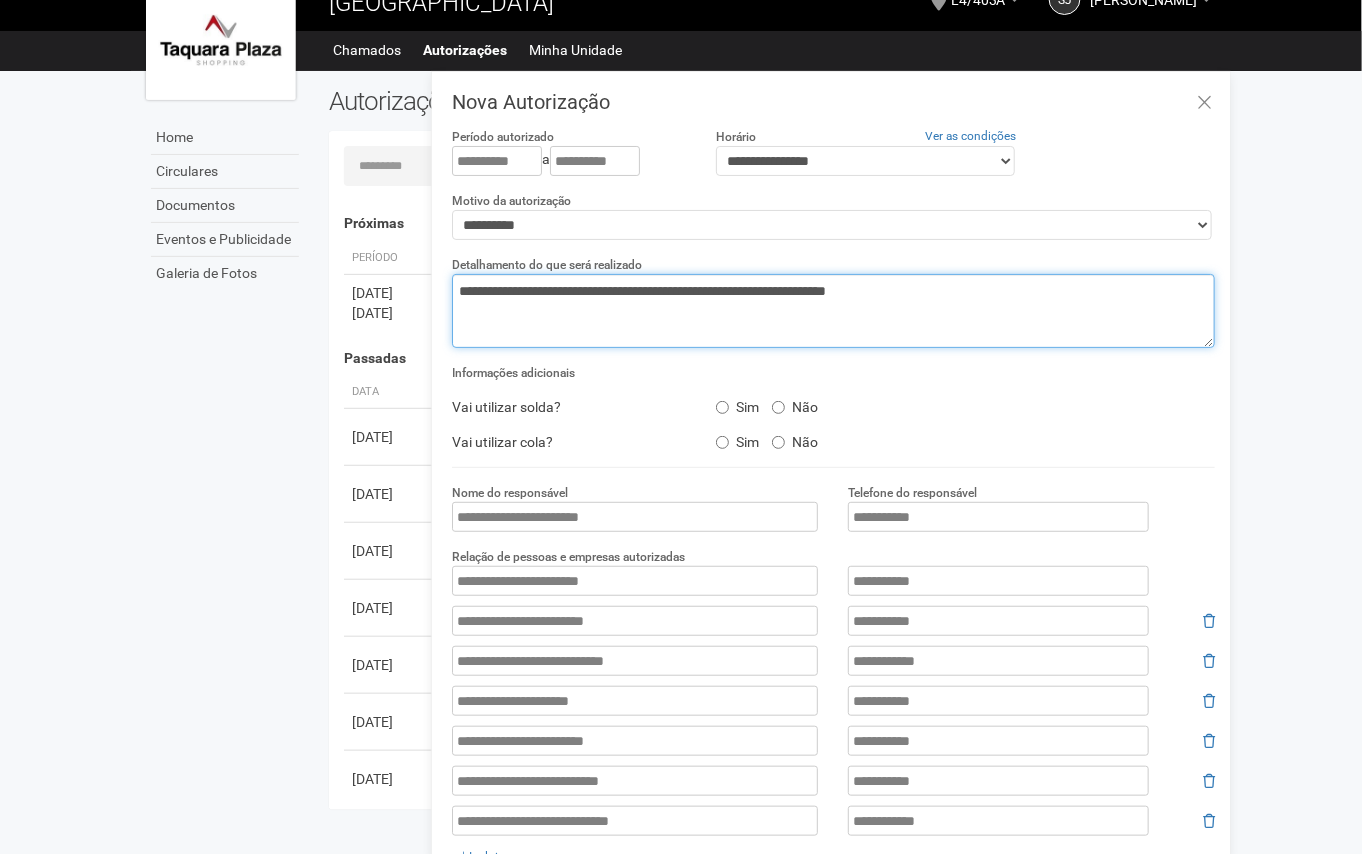 type on "**********" 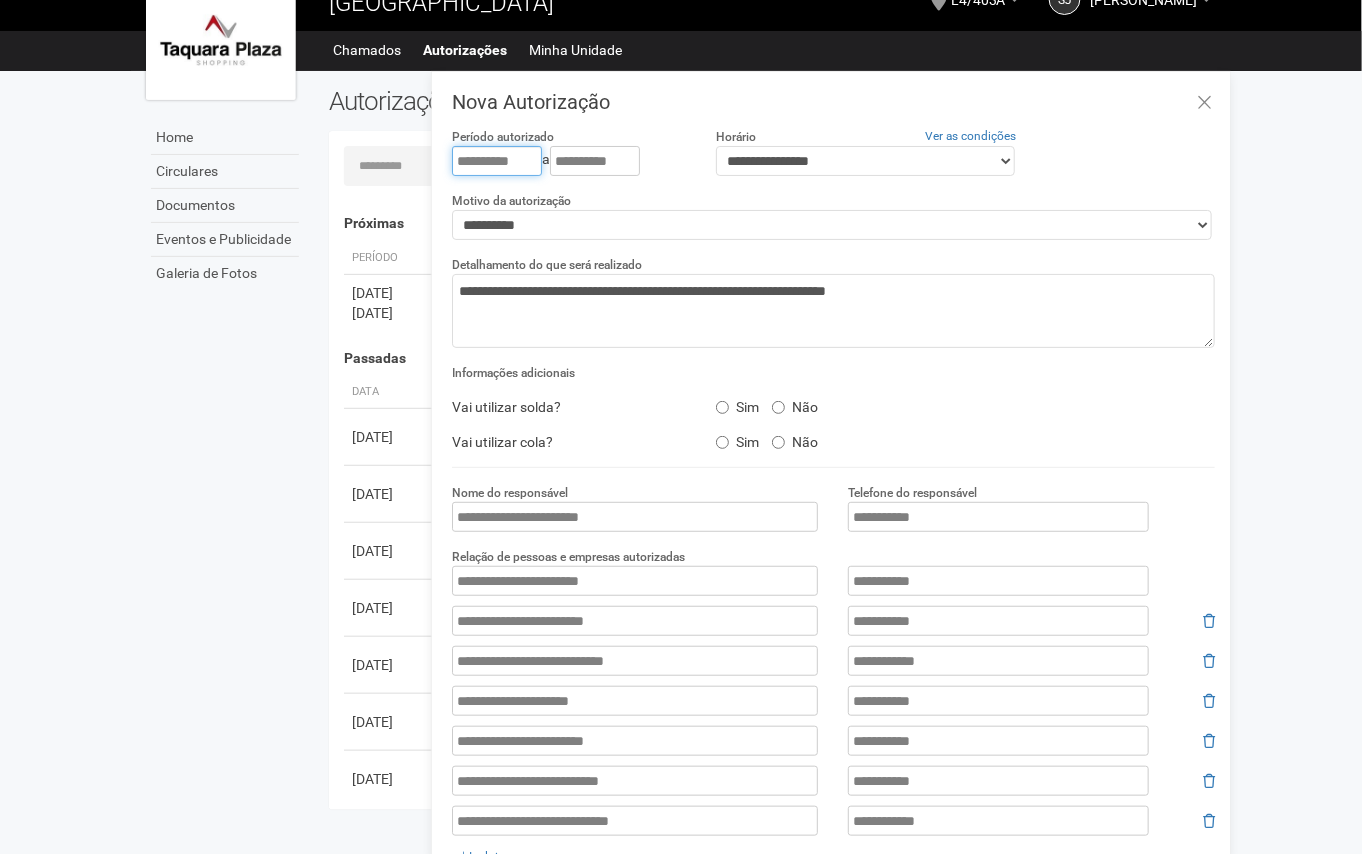 drag, startPoint x: 474, startPoint y: 162, endPoint x: 436, endPoint y: 150, distance: 39.849716 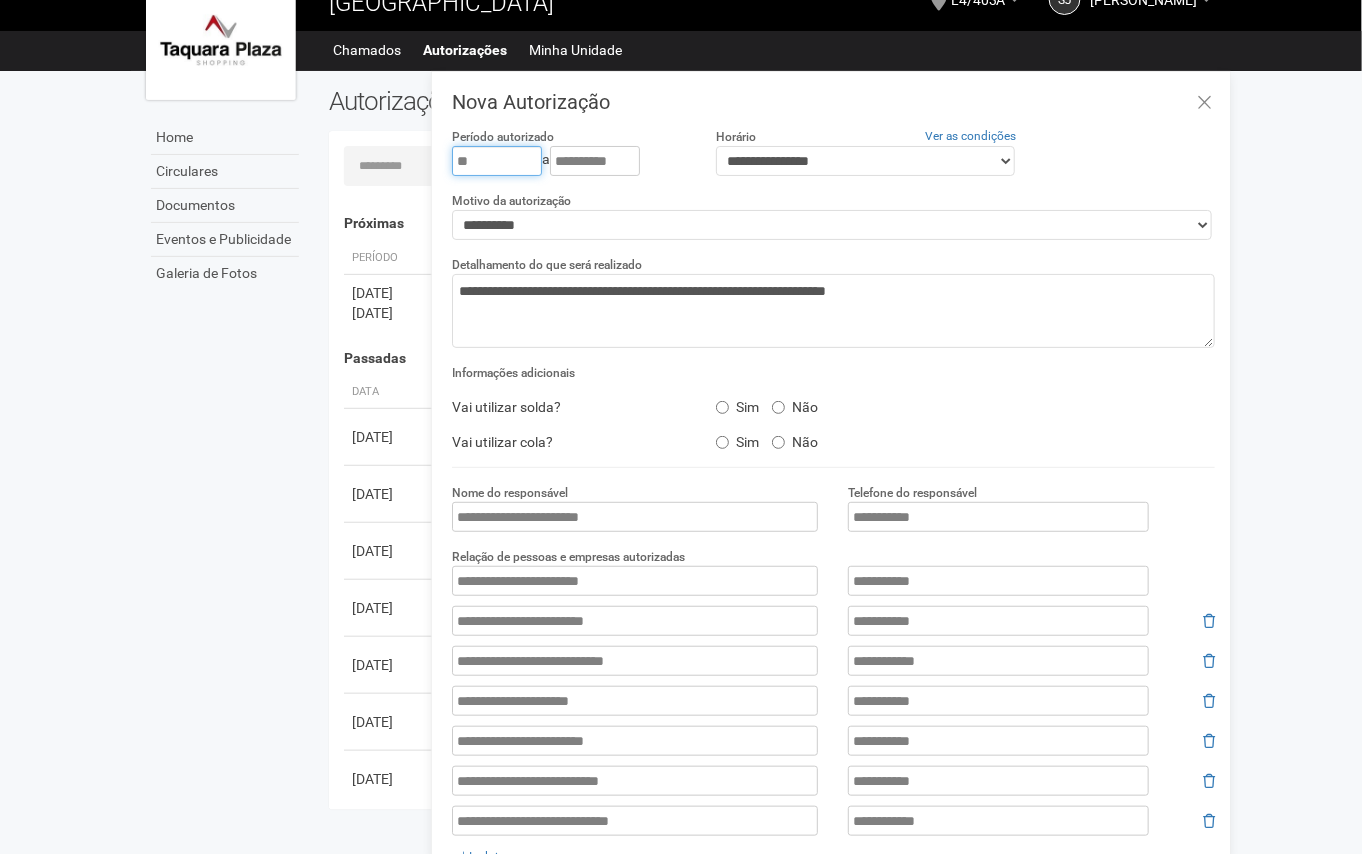 type on "*" 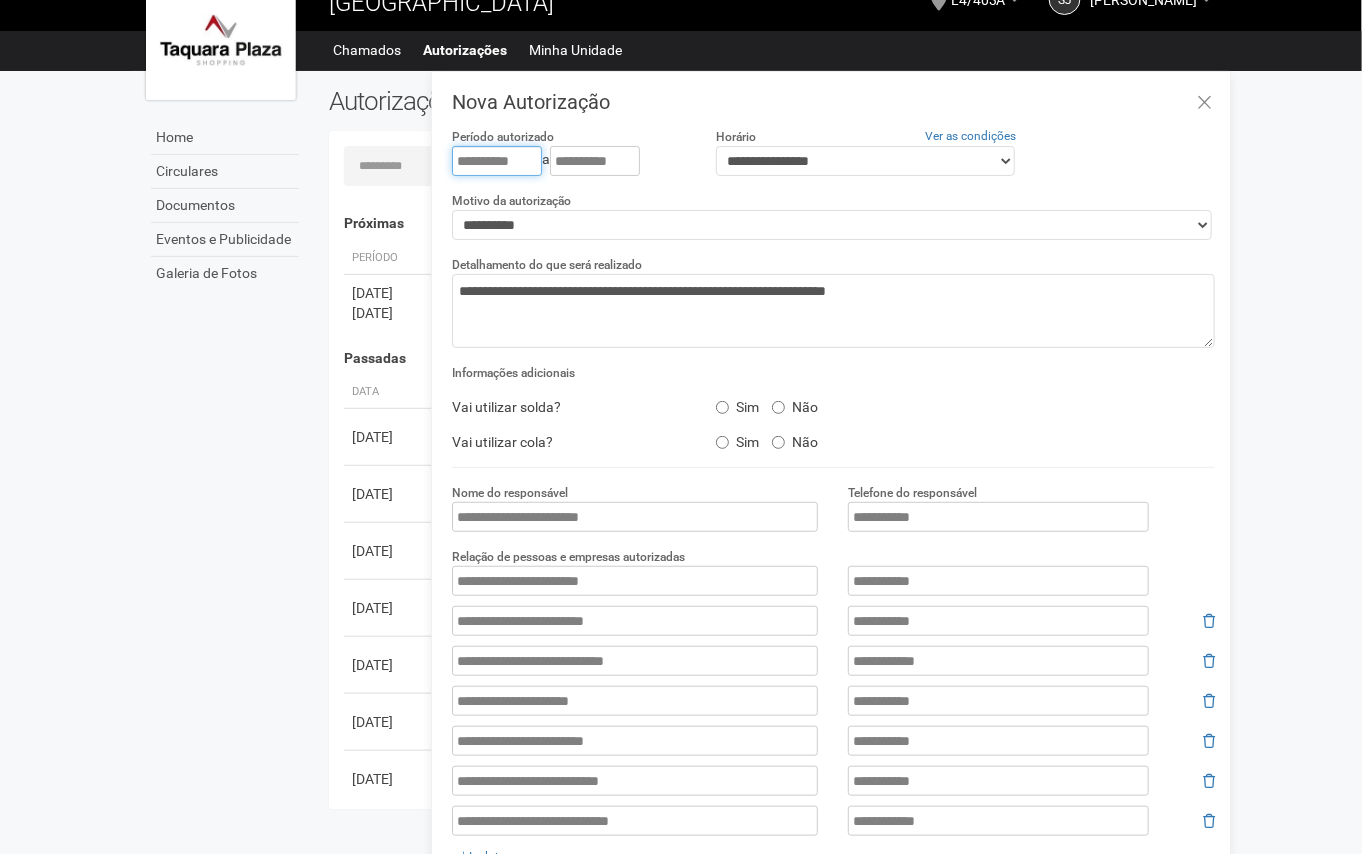 type on "**********" 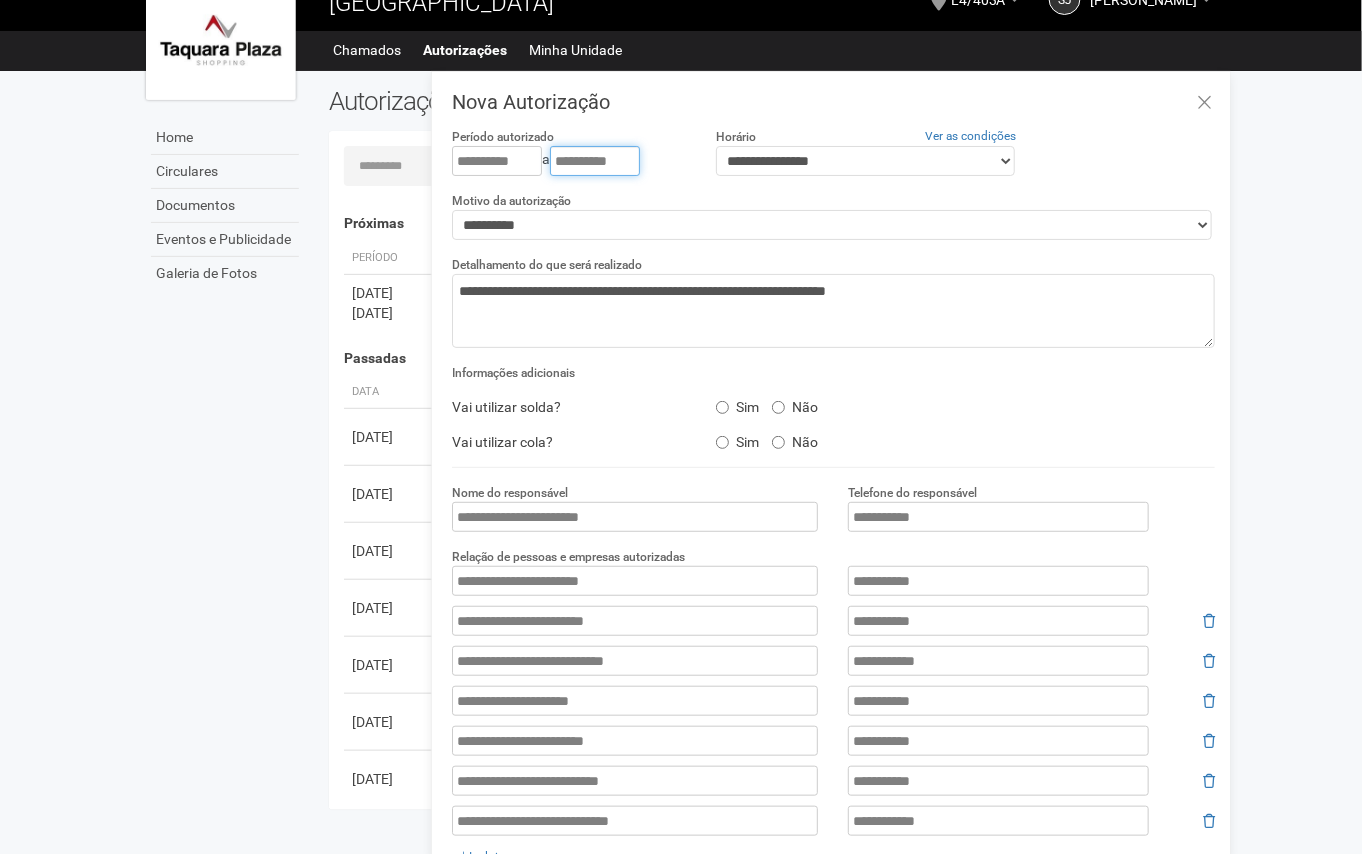 type on "**********" 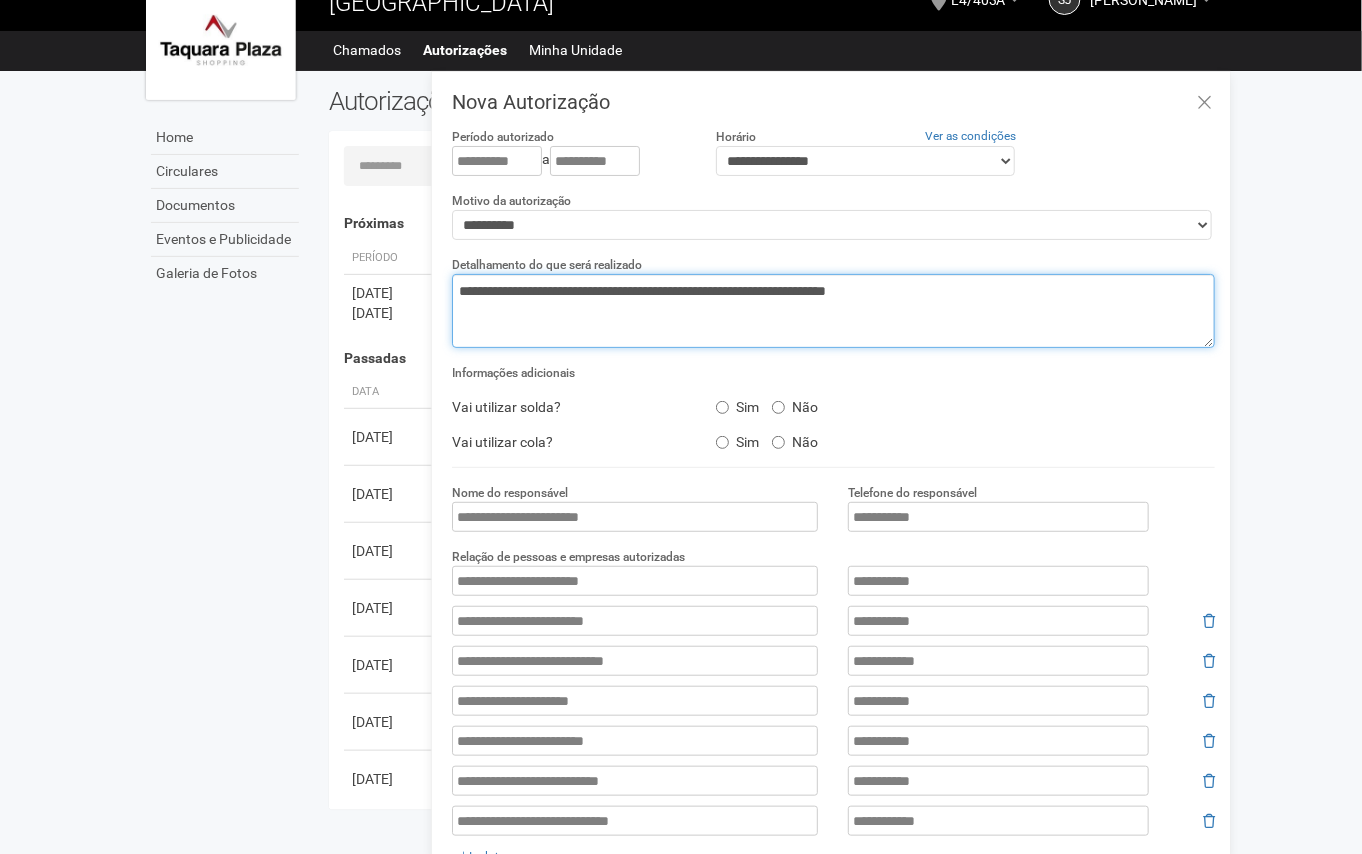 click on "**********" at bounding box center [833, 311] 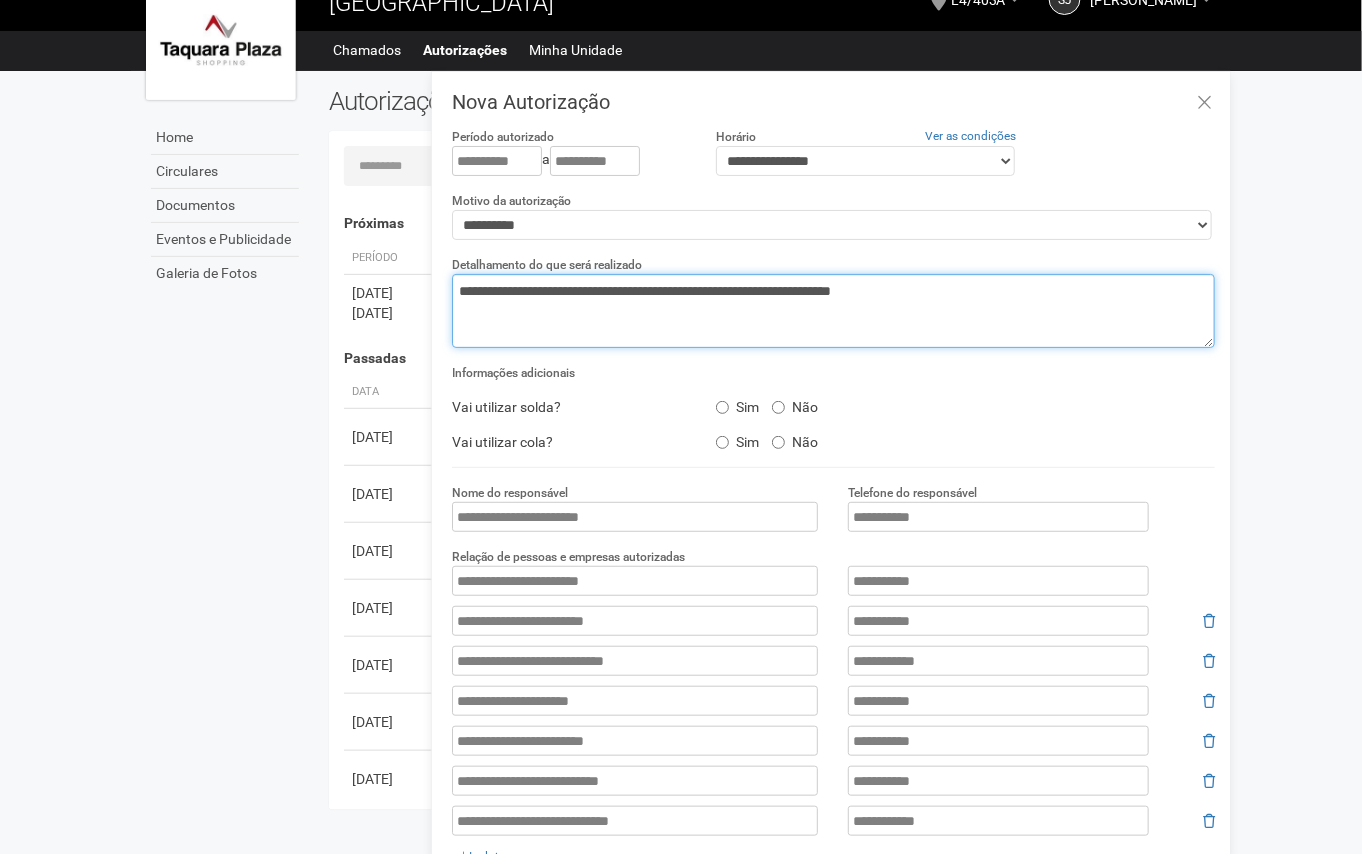 click on "**********" at bounding box center [833, 311] 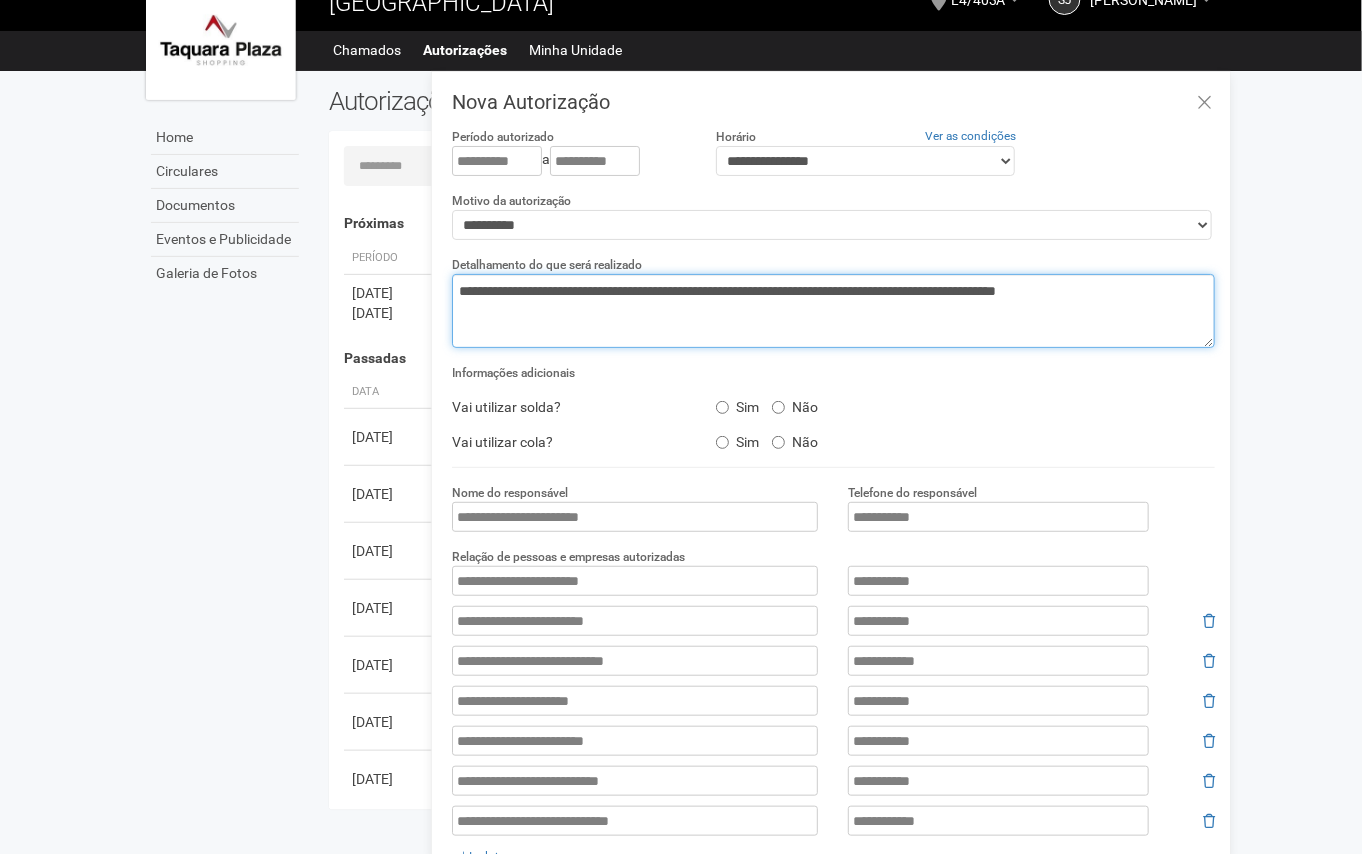 drag, startPoint x: 1156, startPoint y: 280, endPoint x: 922, endPoint y: 281, distance: 234.00214 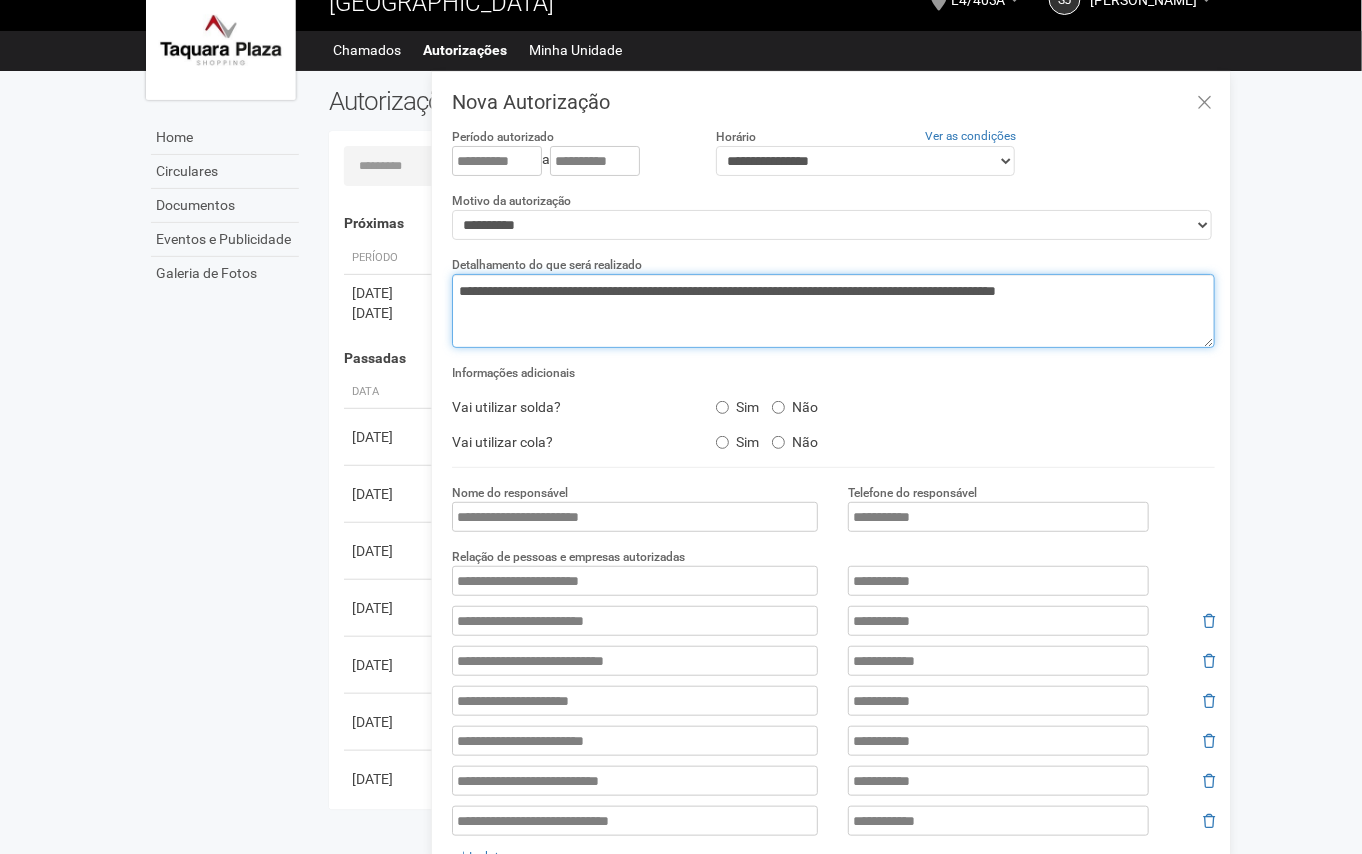 click on "**********" at bounding box center (833, 311) 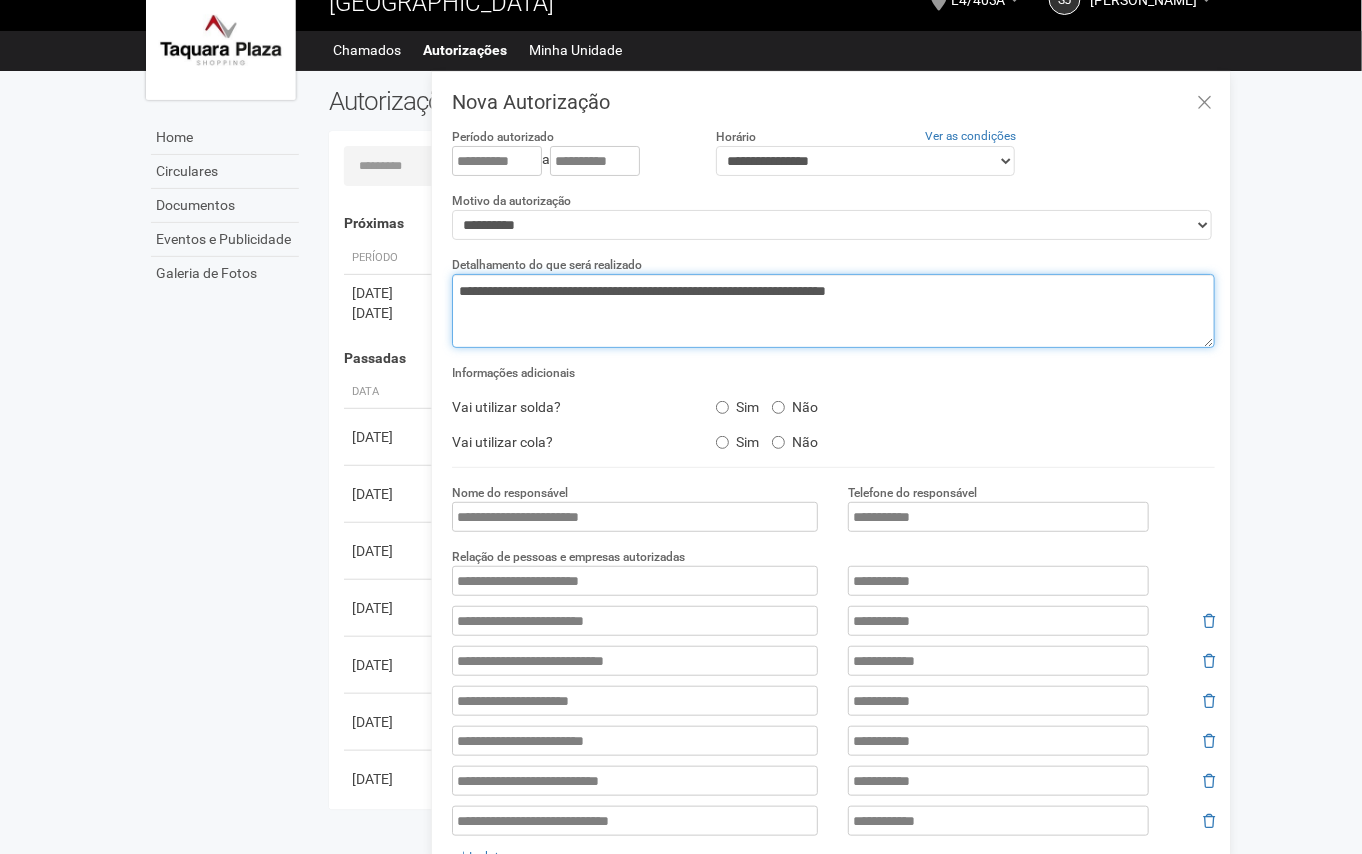 drag, startPoint x: 668, startPoint y: 133, endPoint x: 638, endPoint y: 288, distance: 157.87654 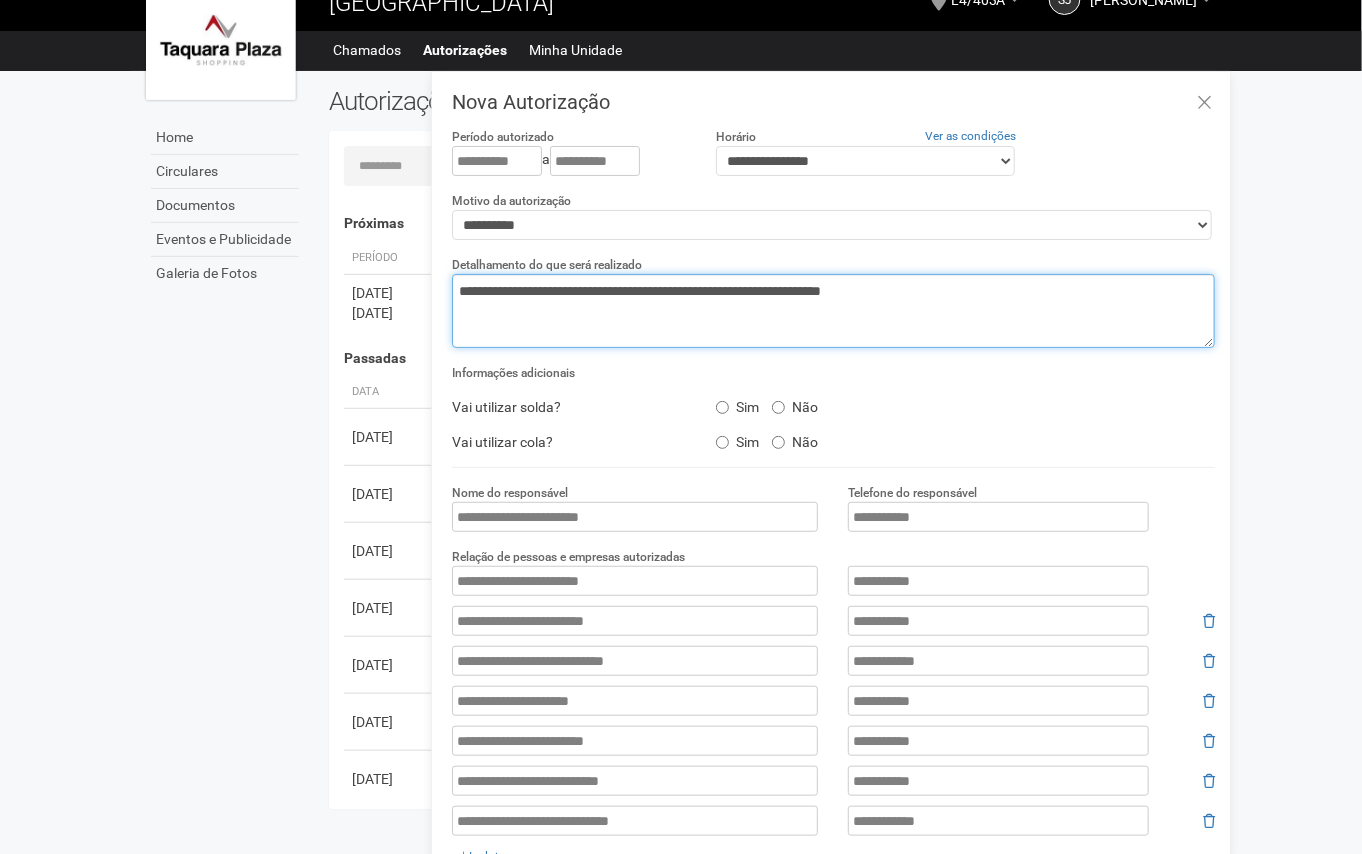 drag, startPoint x: 797, startPoint y: 280, endPoint x: 524, endPoint y: 298, distance: 273.59277 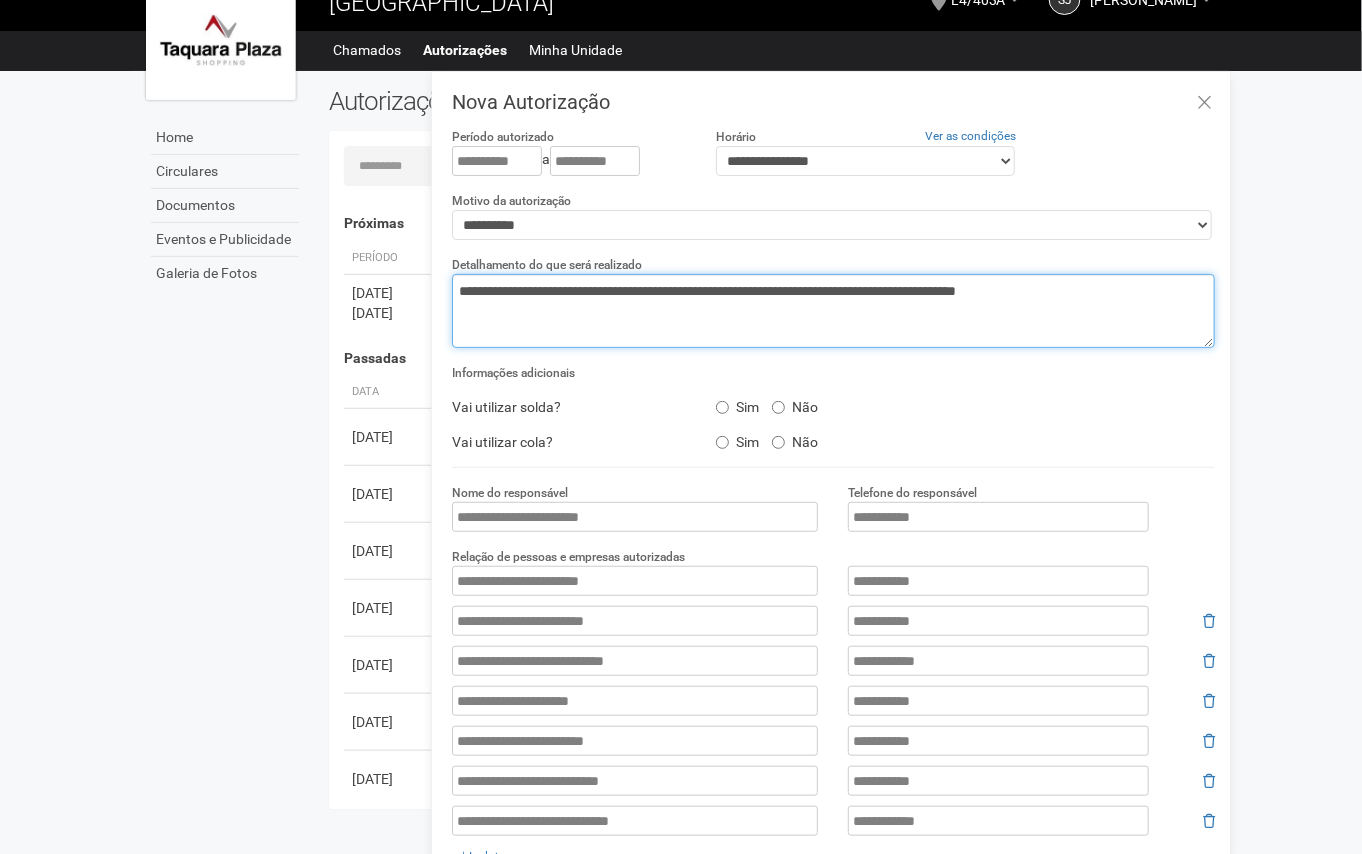 click on "**********" at bounding box center [833, 311] 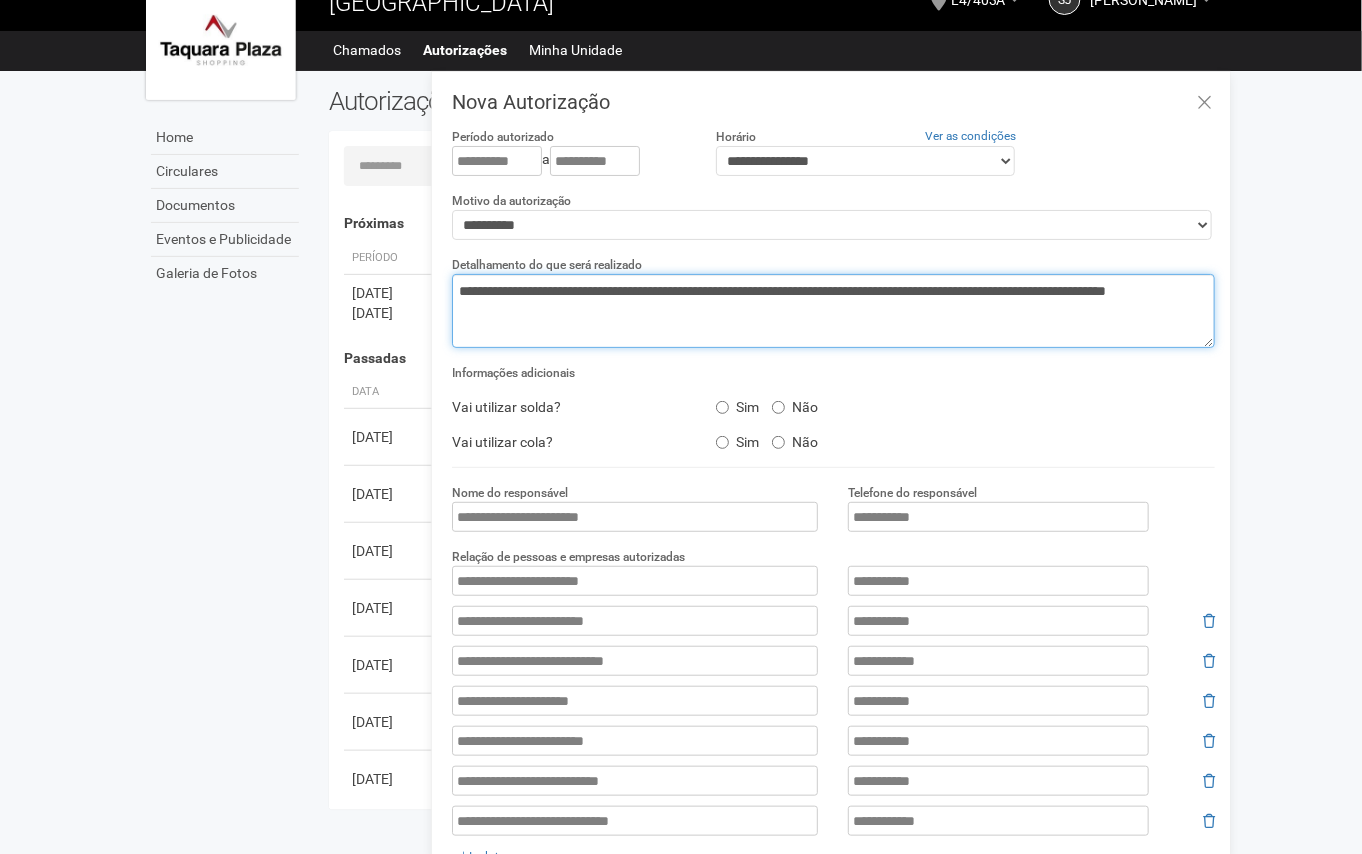 type on "**********" 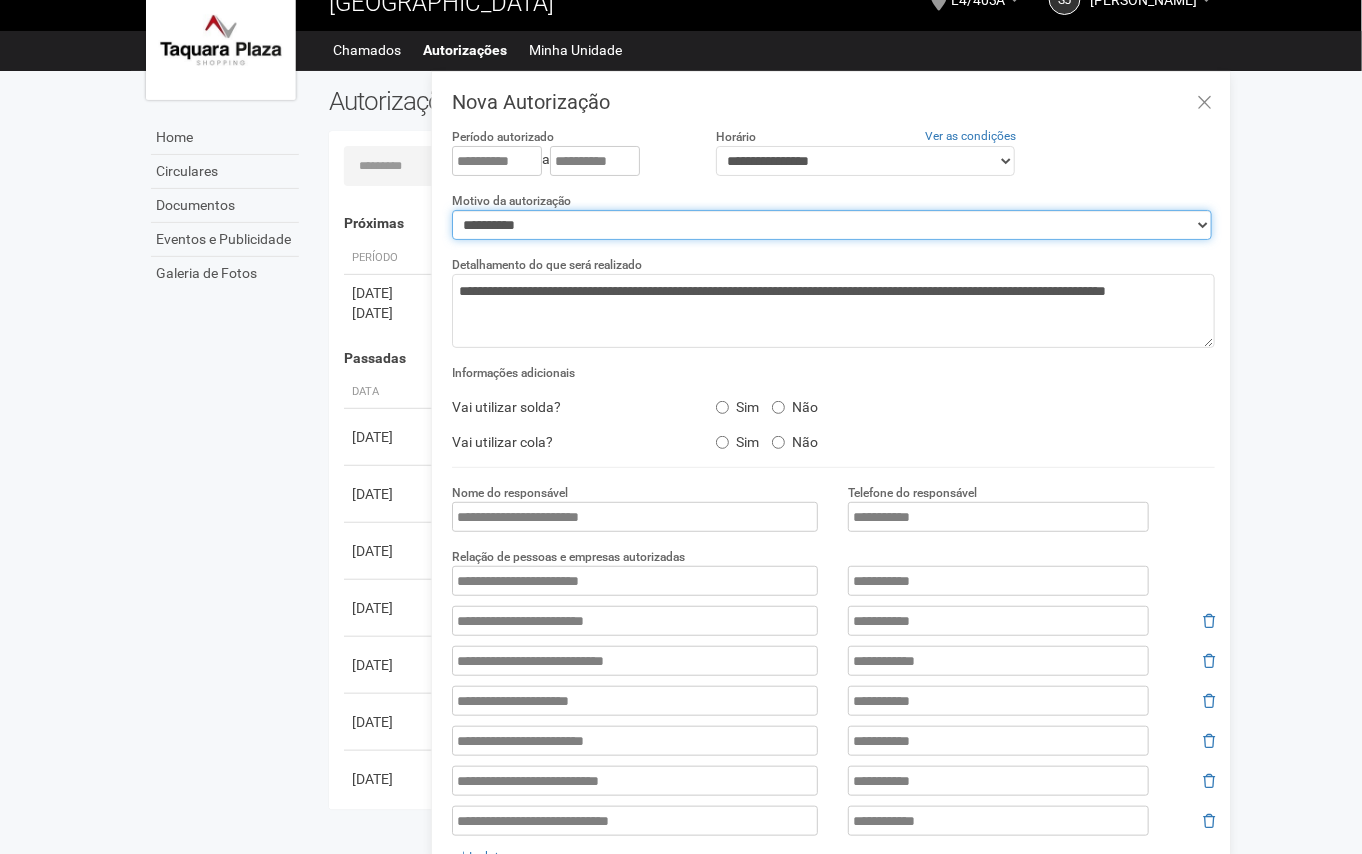 drag, startPoint x: 1150, startPoint y: 282, endPoint x: 1101, endPoint y: 217, distance: 81.400246 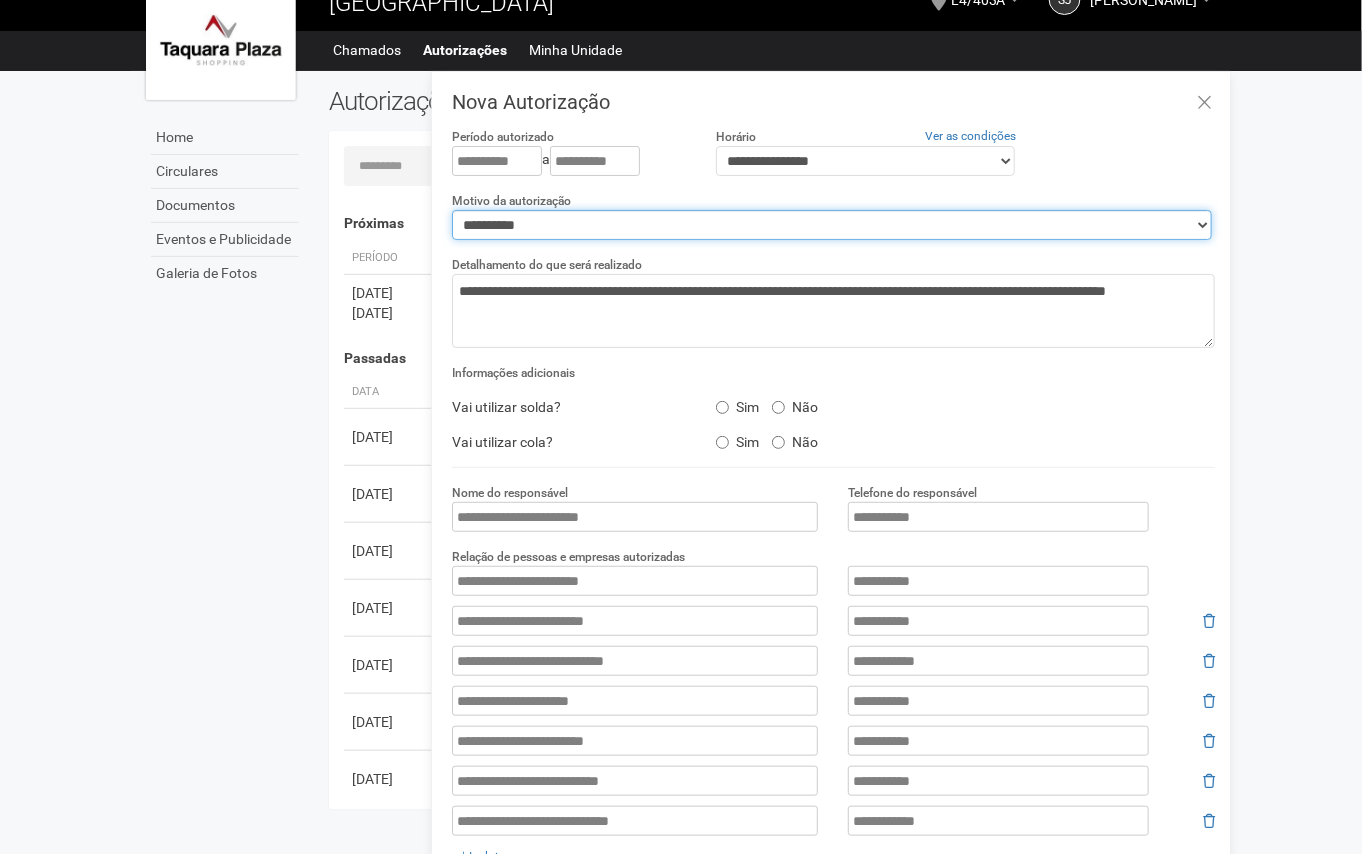 click on "**********" at bounding box center [832, 225] 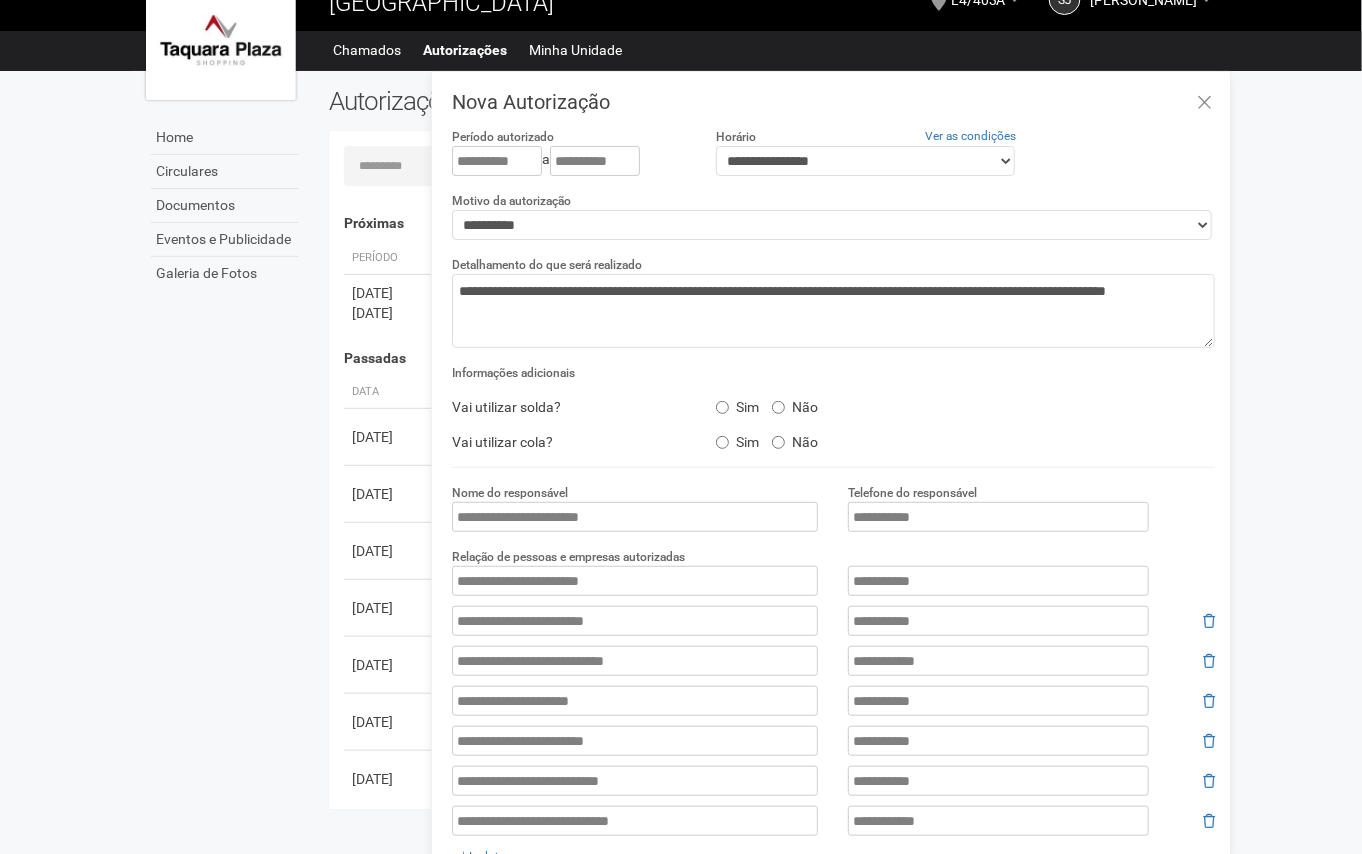 click on "**********" at bounding box center (833, 159) 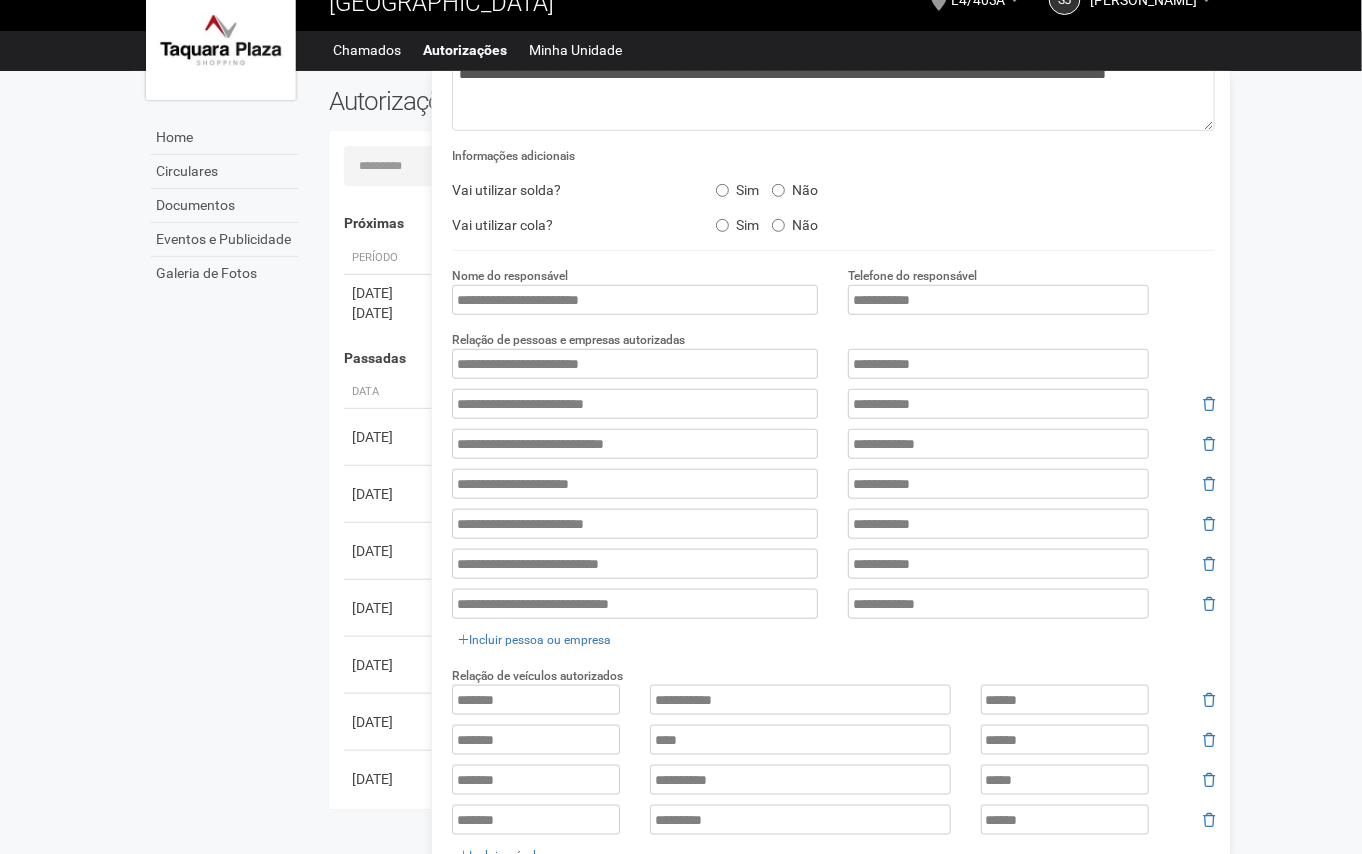 scroll, scrollTop: 450, scrollLeft: 0, axis: vertical 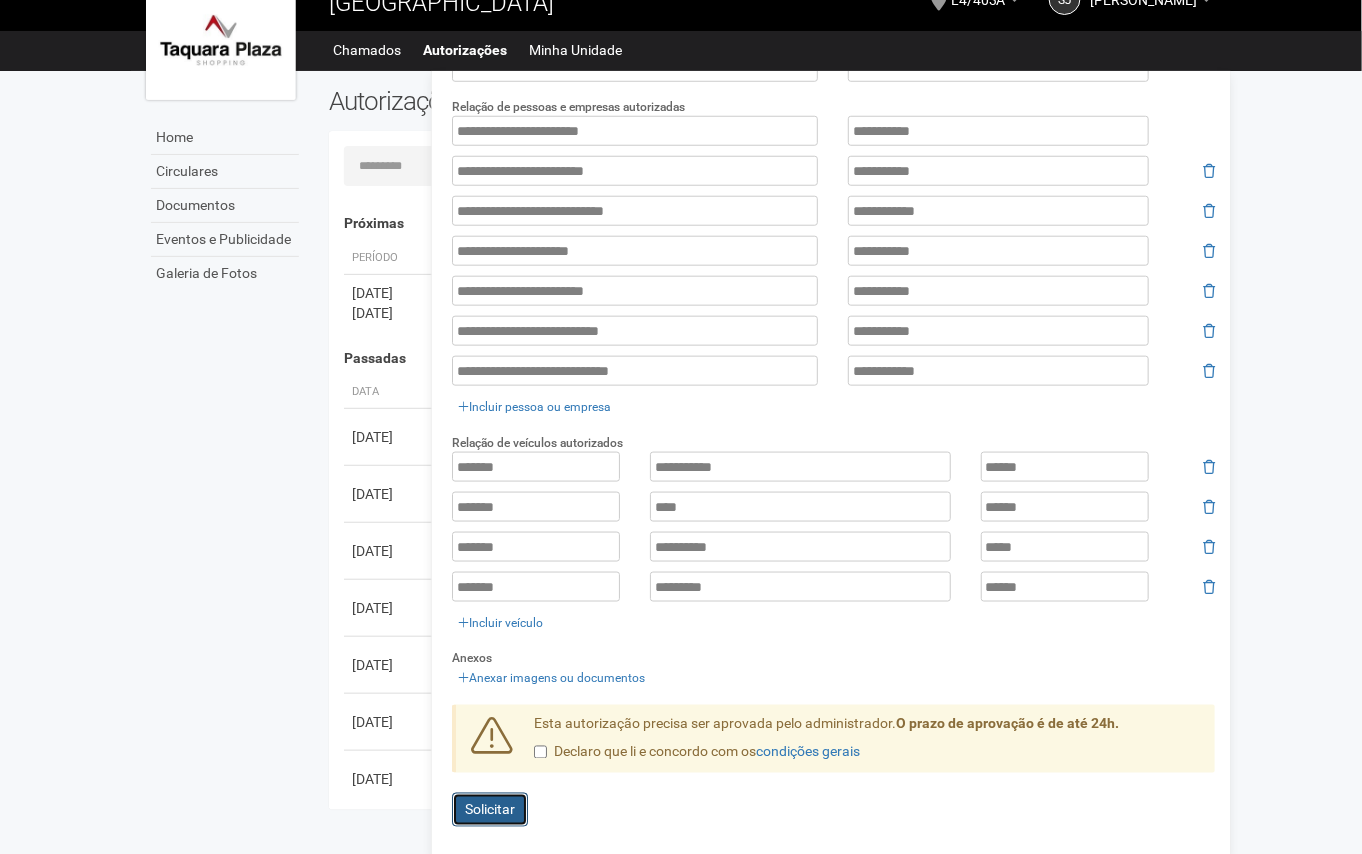 click on "Solicitar" at bounding box center (490, 810) 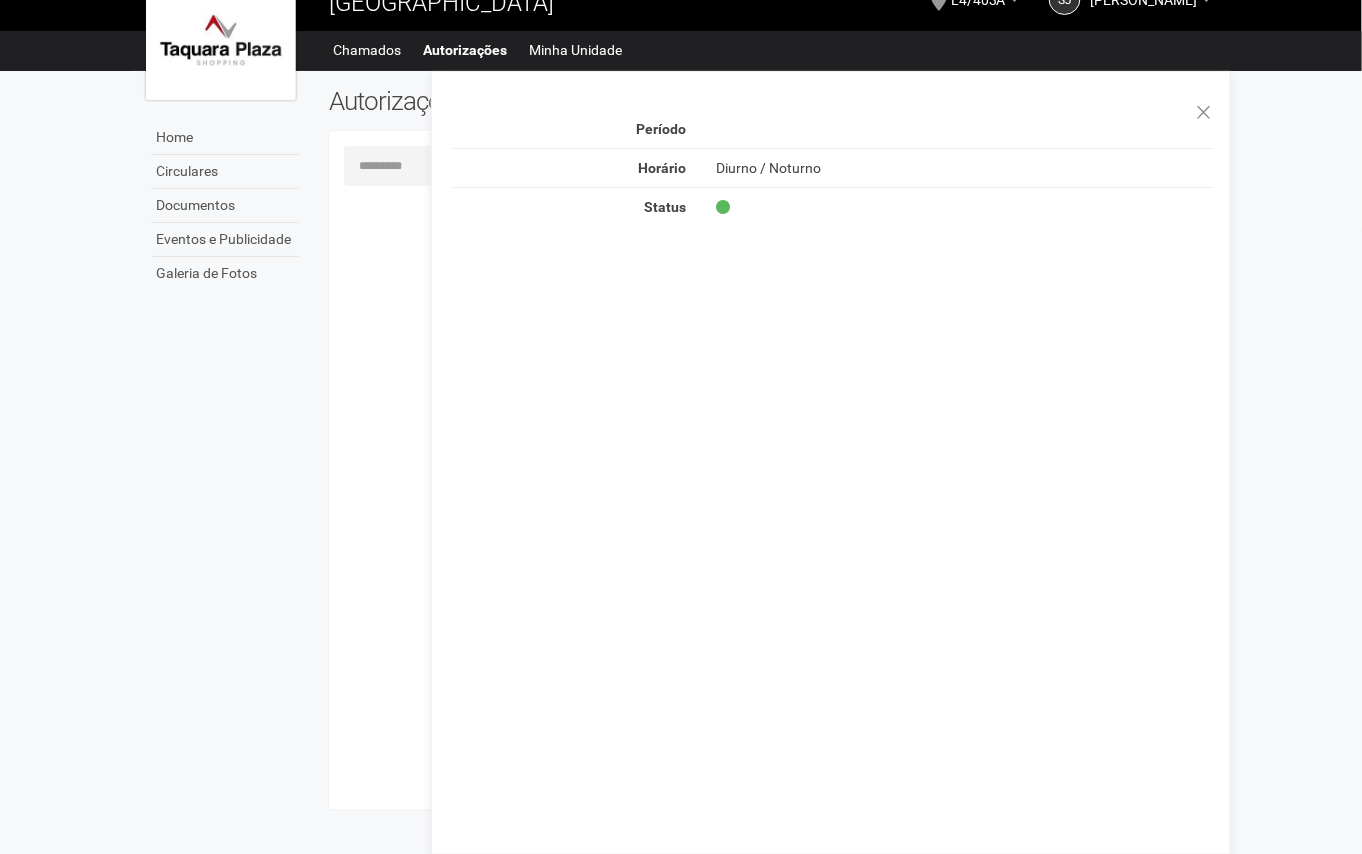scroll, scrollTop: 0, scrollLeft: 0, axis: both 